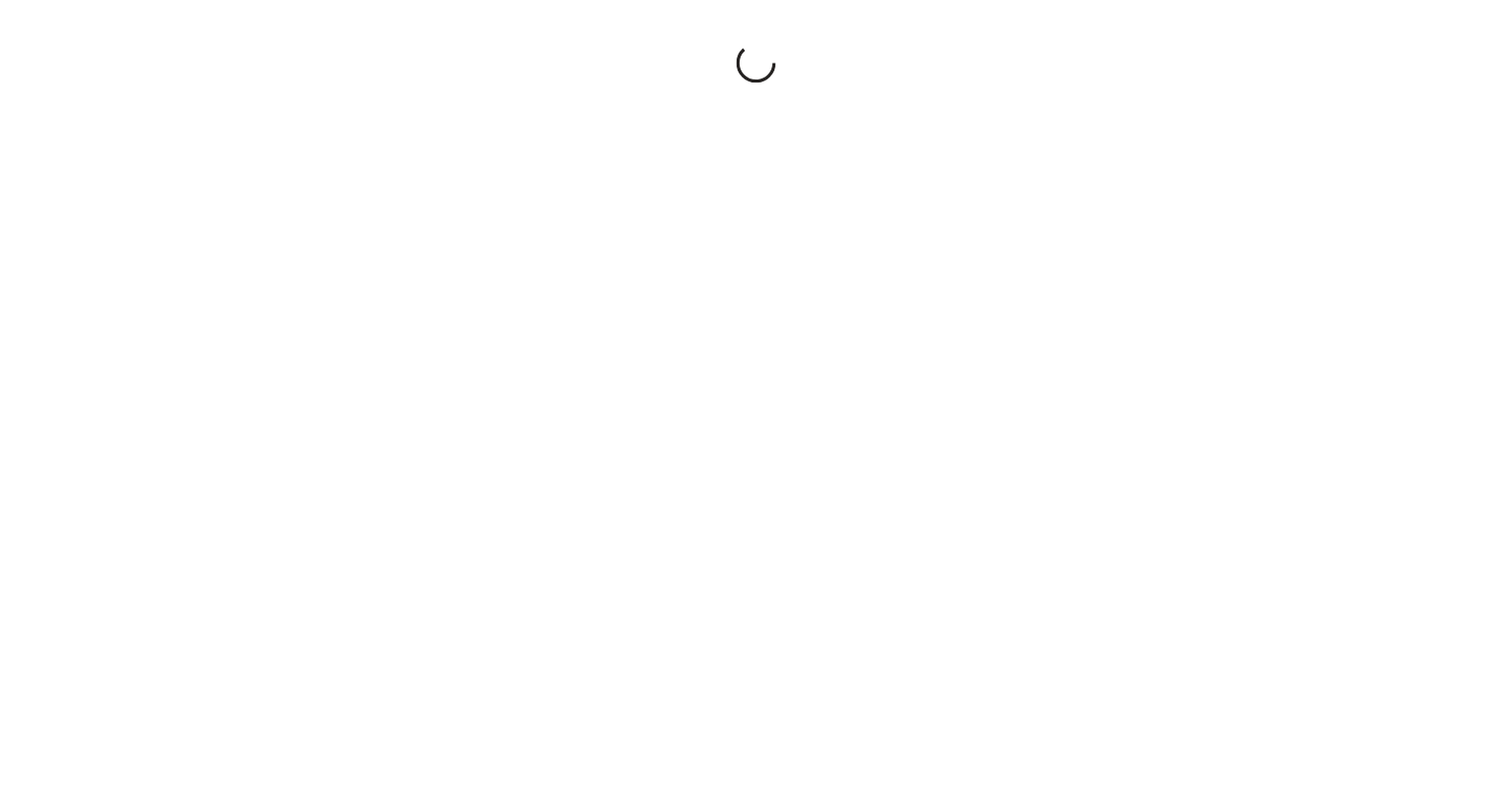 scroll, scrollTop: 0, scrollLeft: 0, axis: both 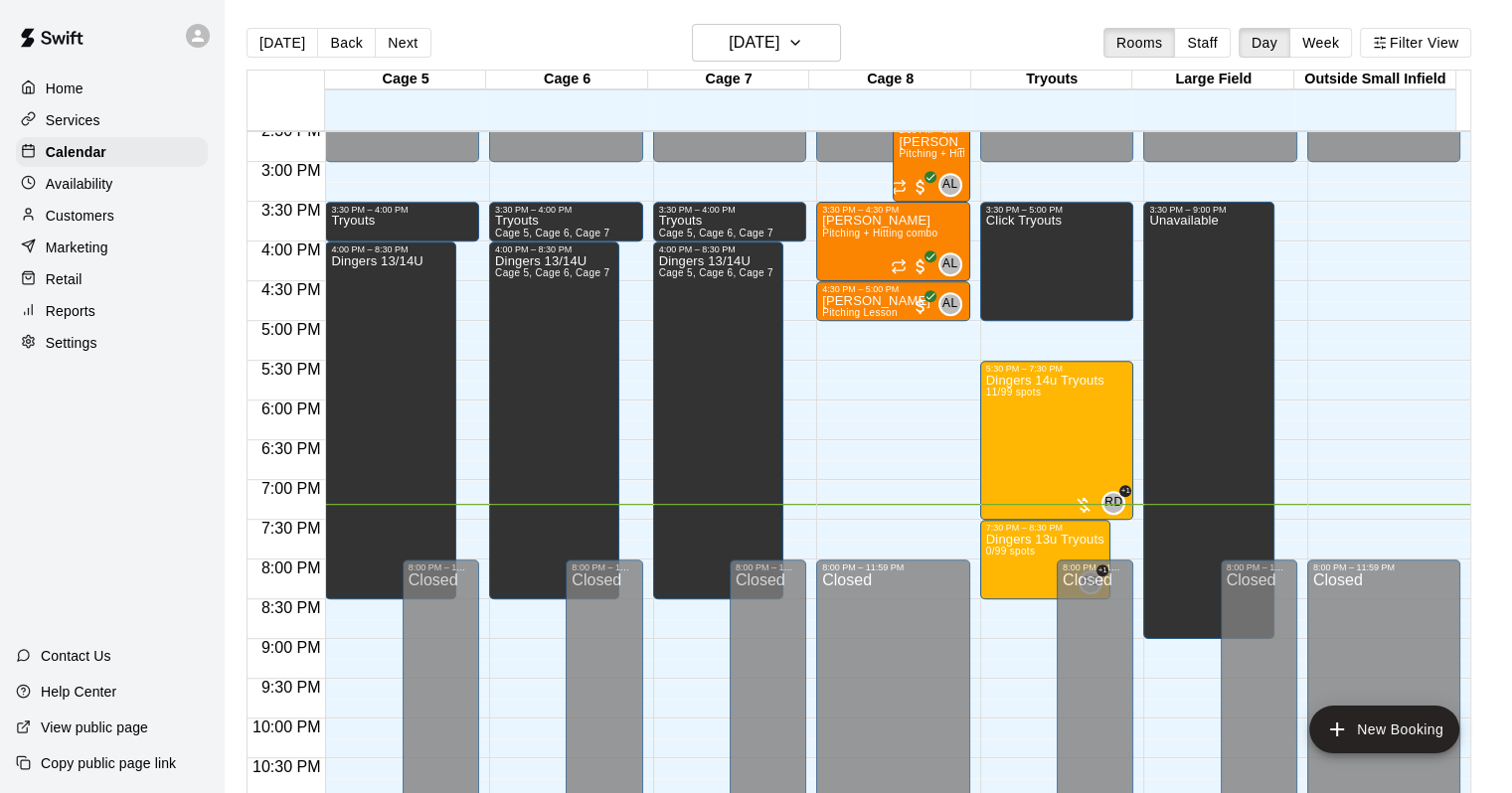 click on "Services" at bounding box center [73, 120] 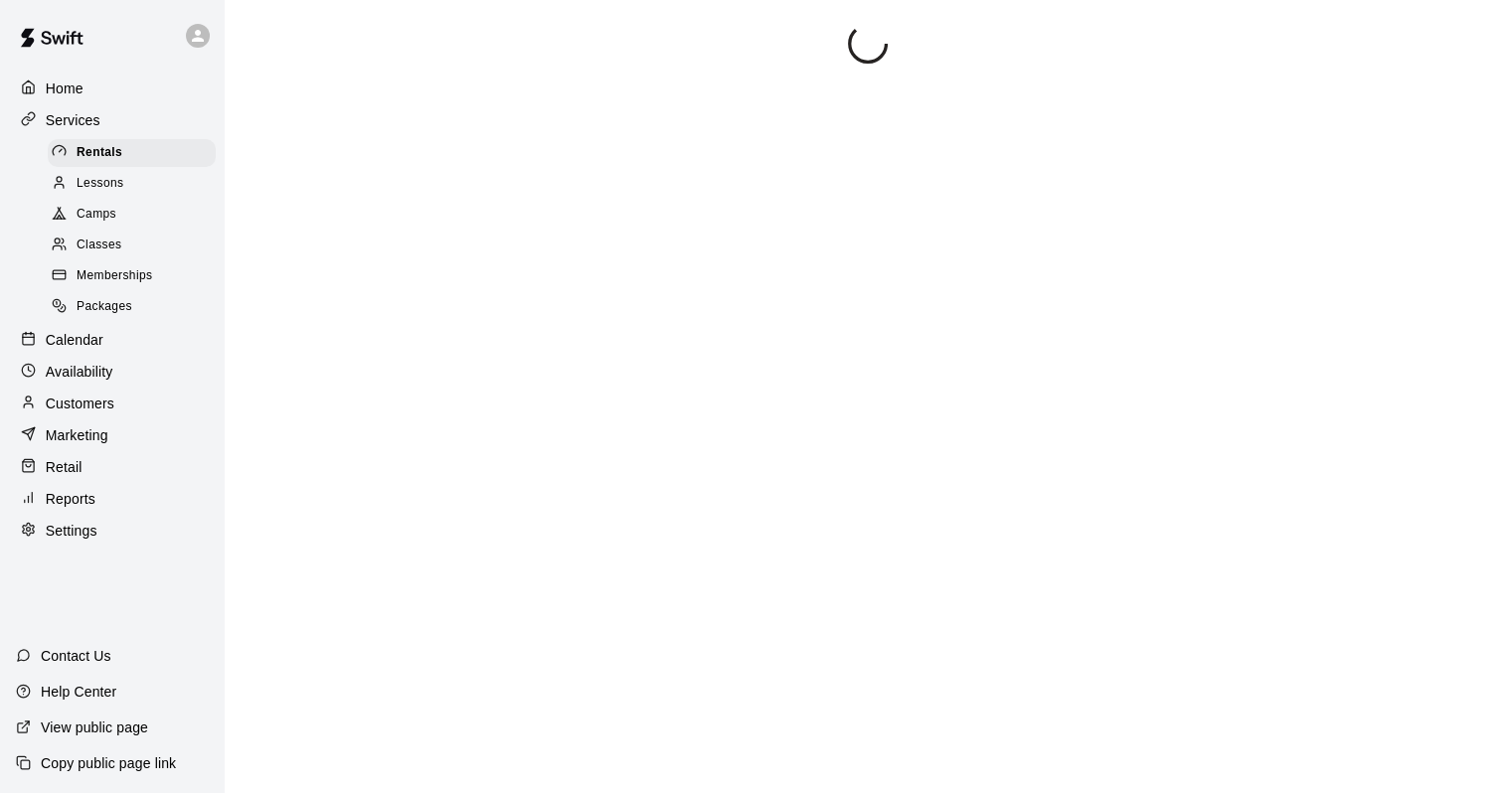 click on "Camps" at bounding box center [131, 215] 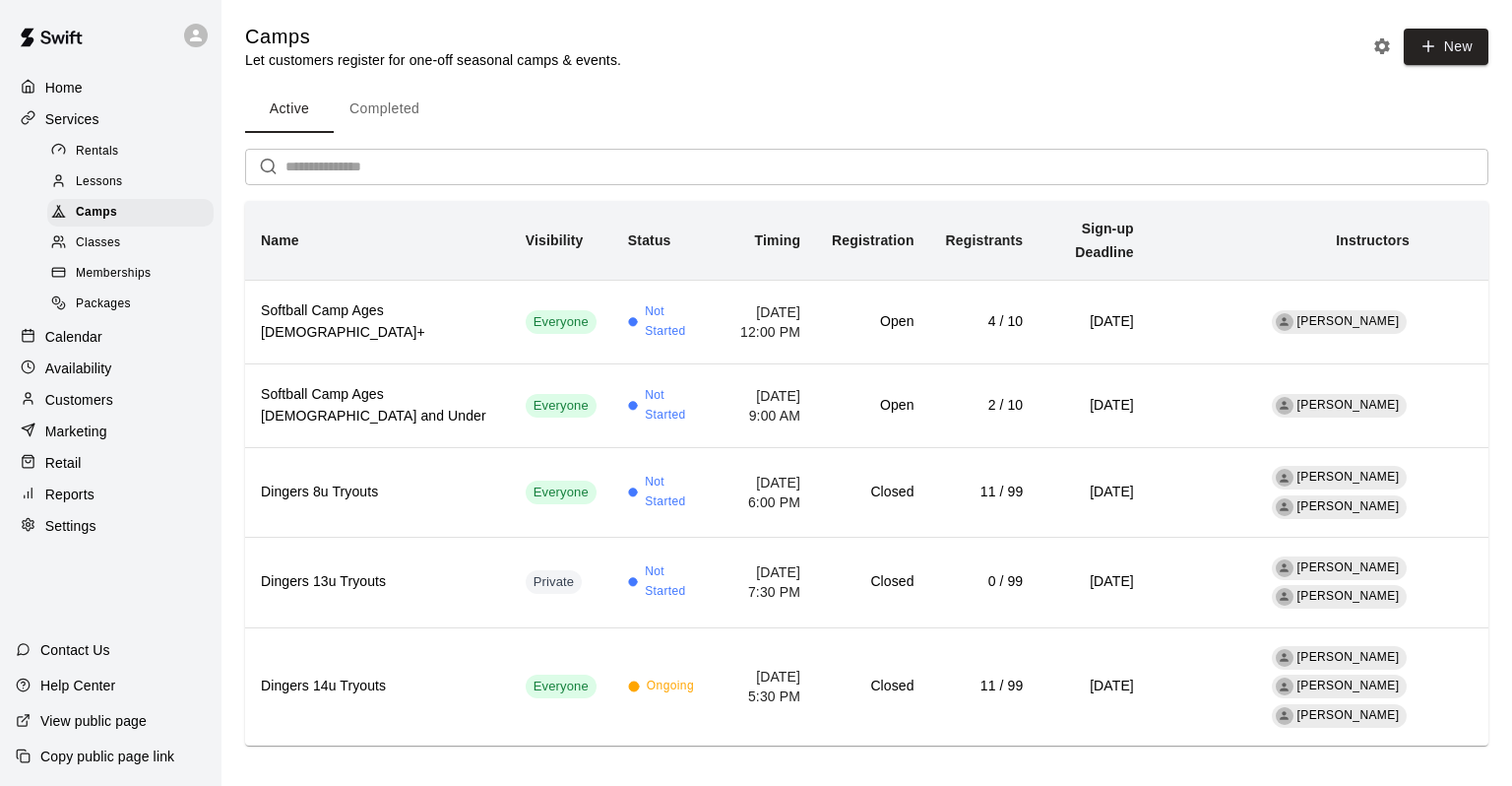 click on "Memberships" at bounding box center [113, 274] 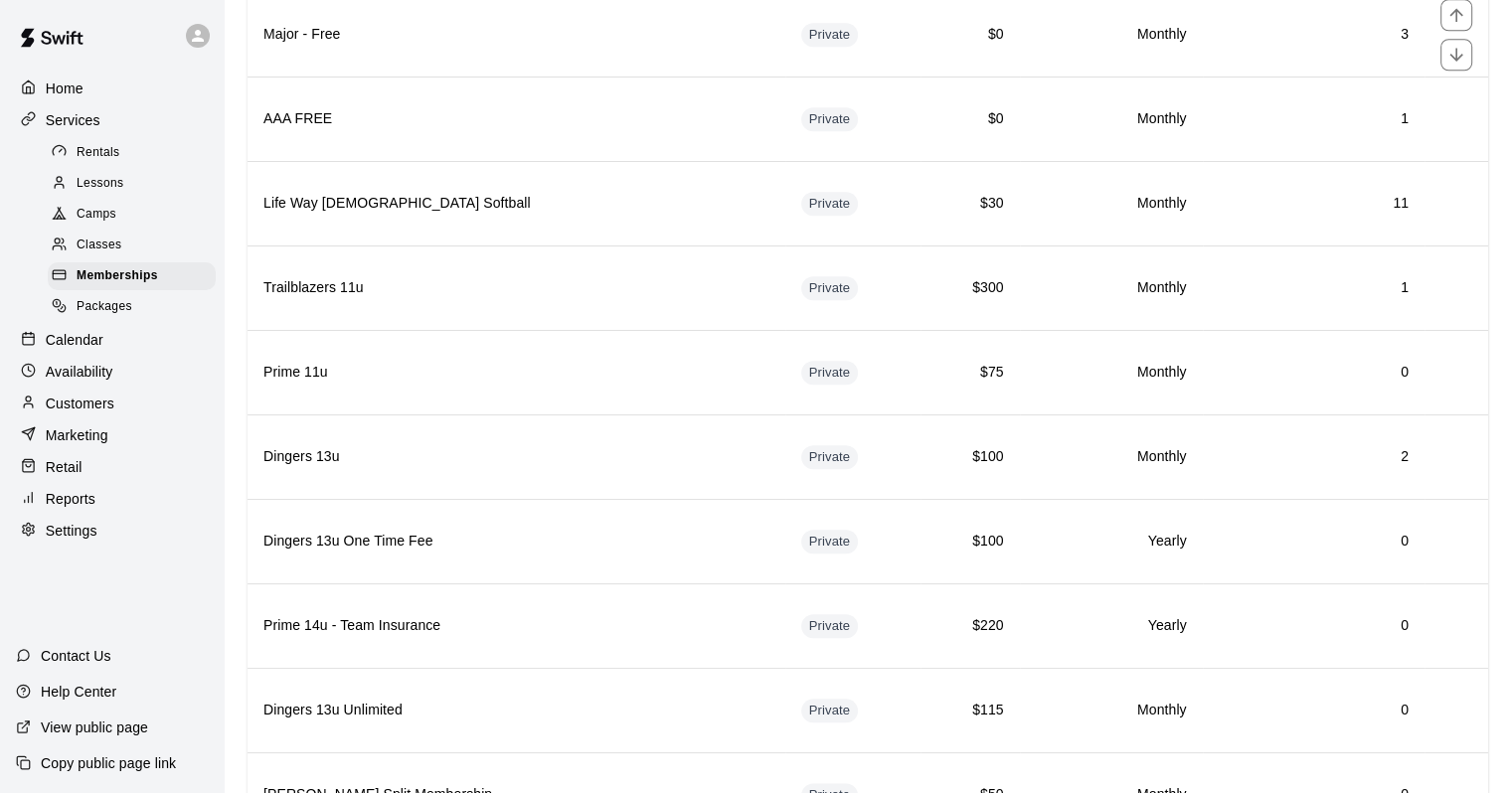 scroll, scrollTop: 2286, scrollLeft: 0, axis: vertical 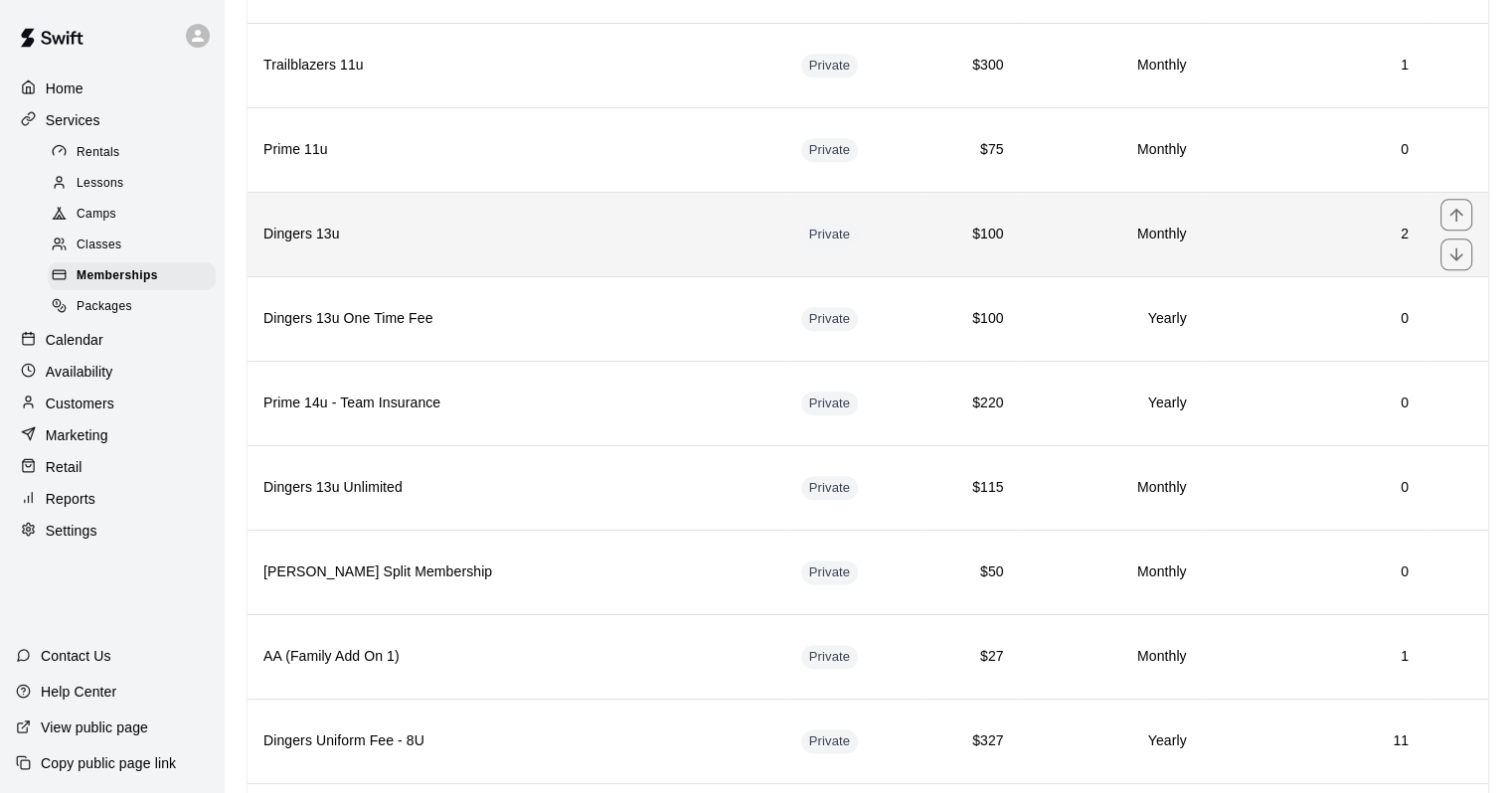 click on "Dingers 13u" at bounding box center (516, 234) 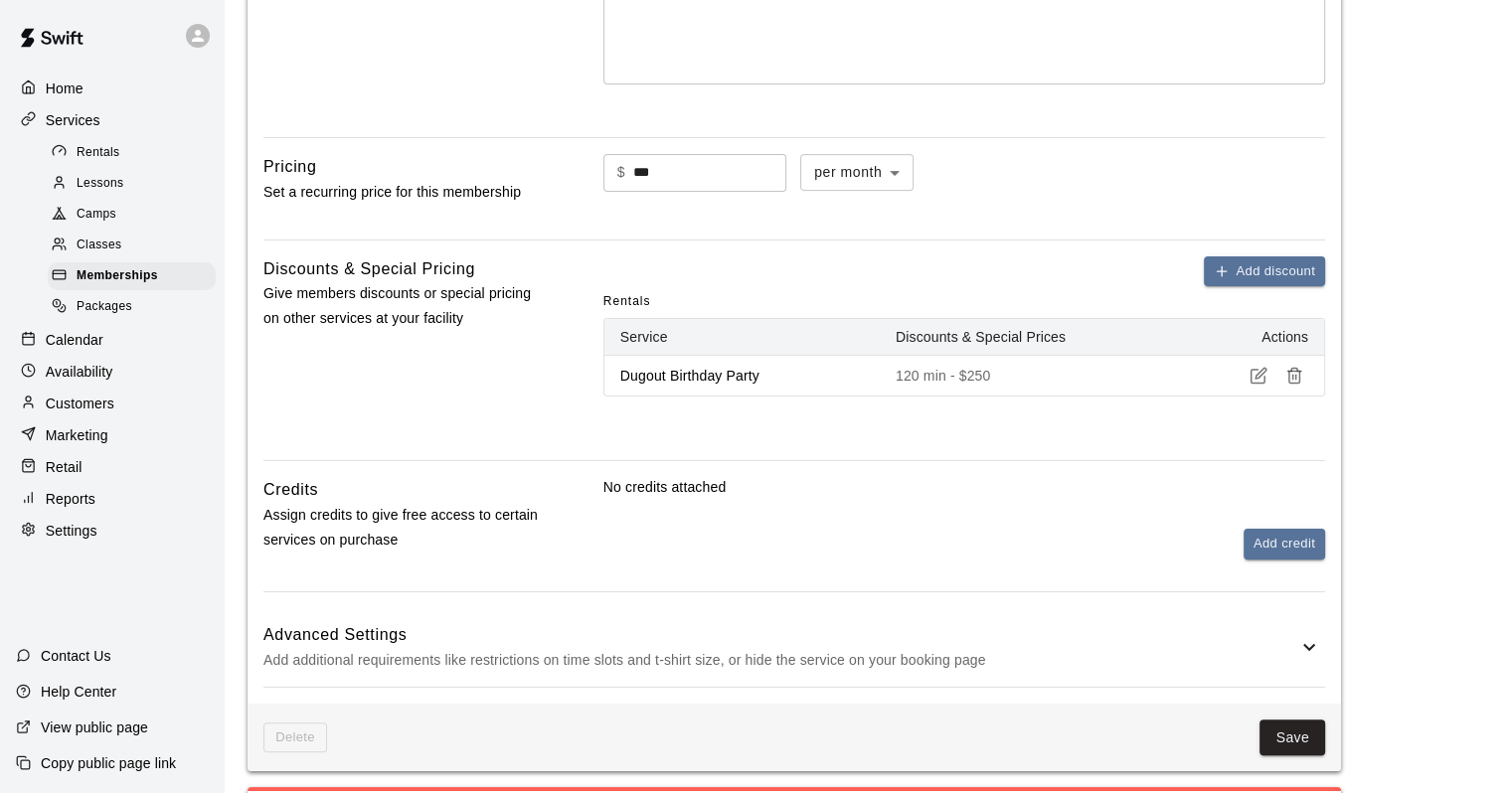 scroll, scrollTop: 877, scrollLeft: 0, axis: vertical 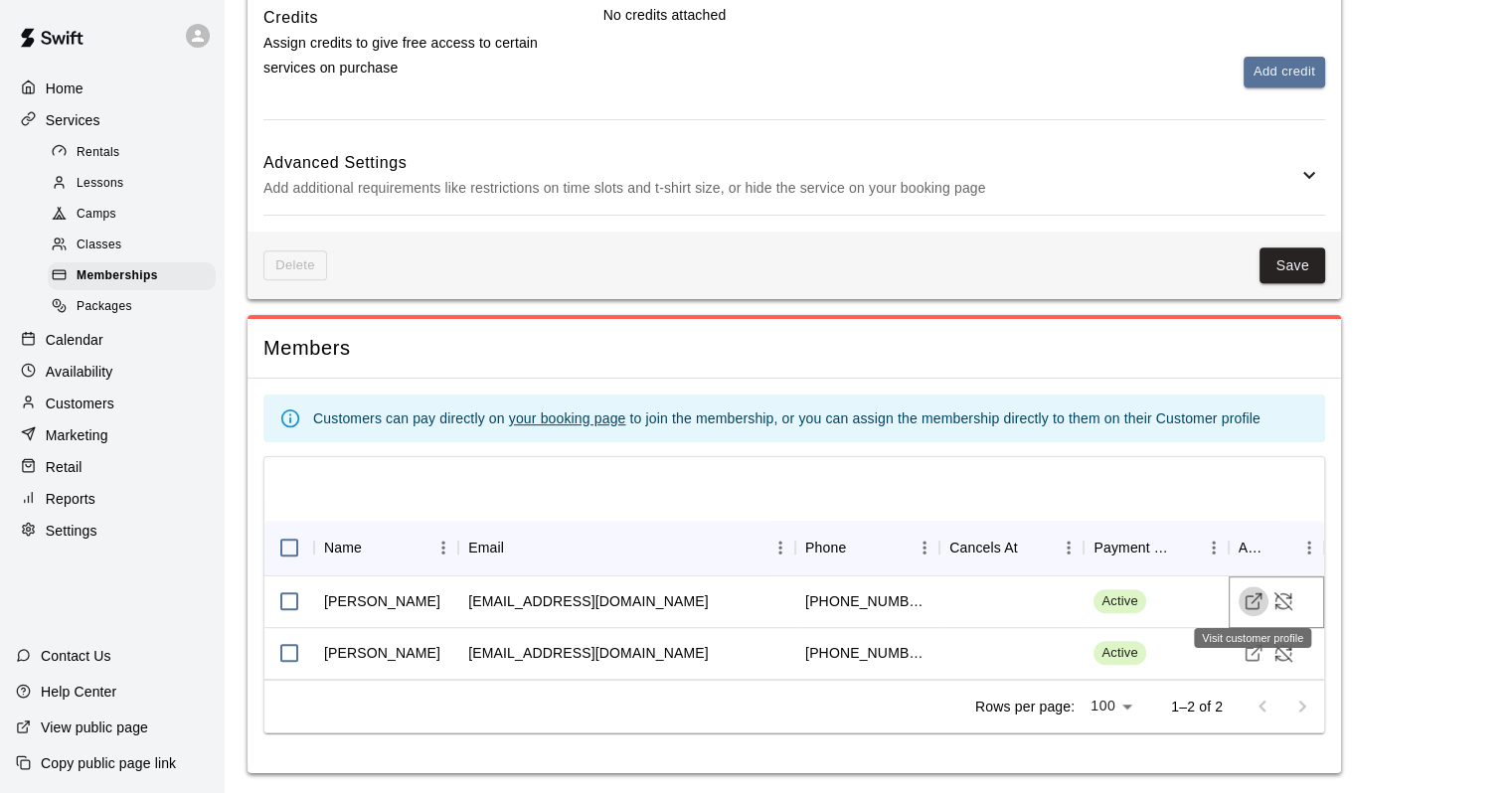 click 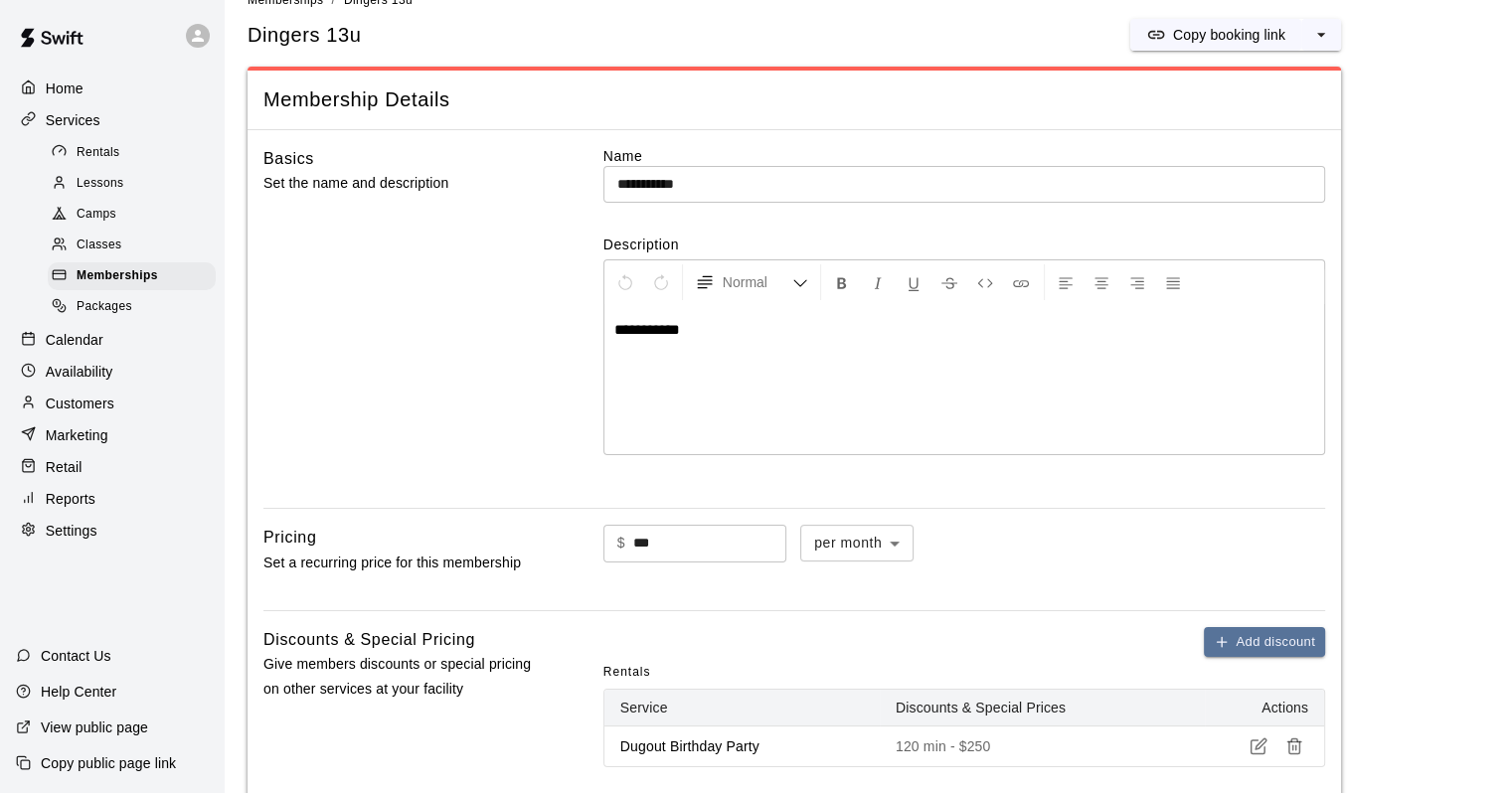 scroll, scrollTop: 0, scrollLeft: 0, axis: both 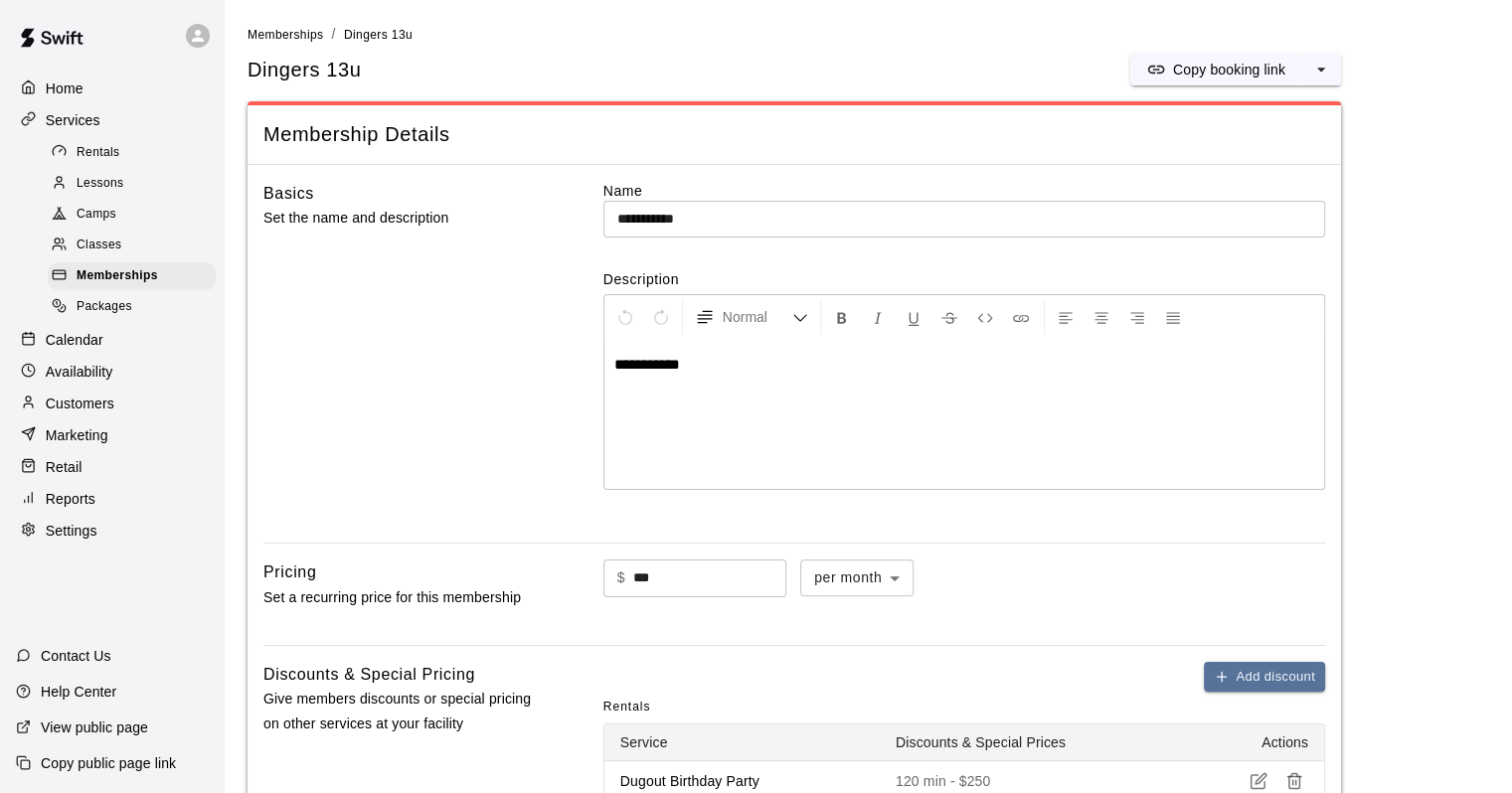 click on "Customers" at bounding box center (80, 403) 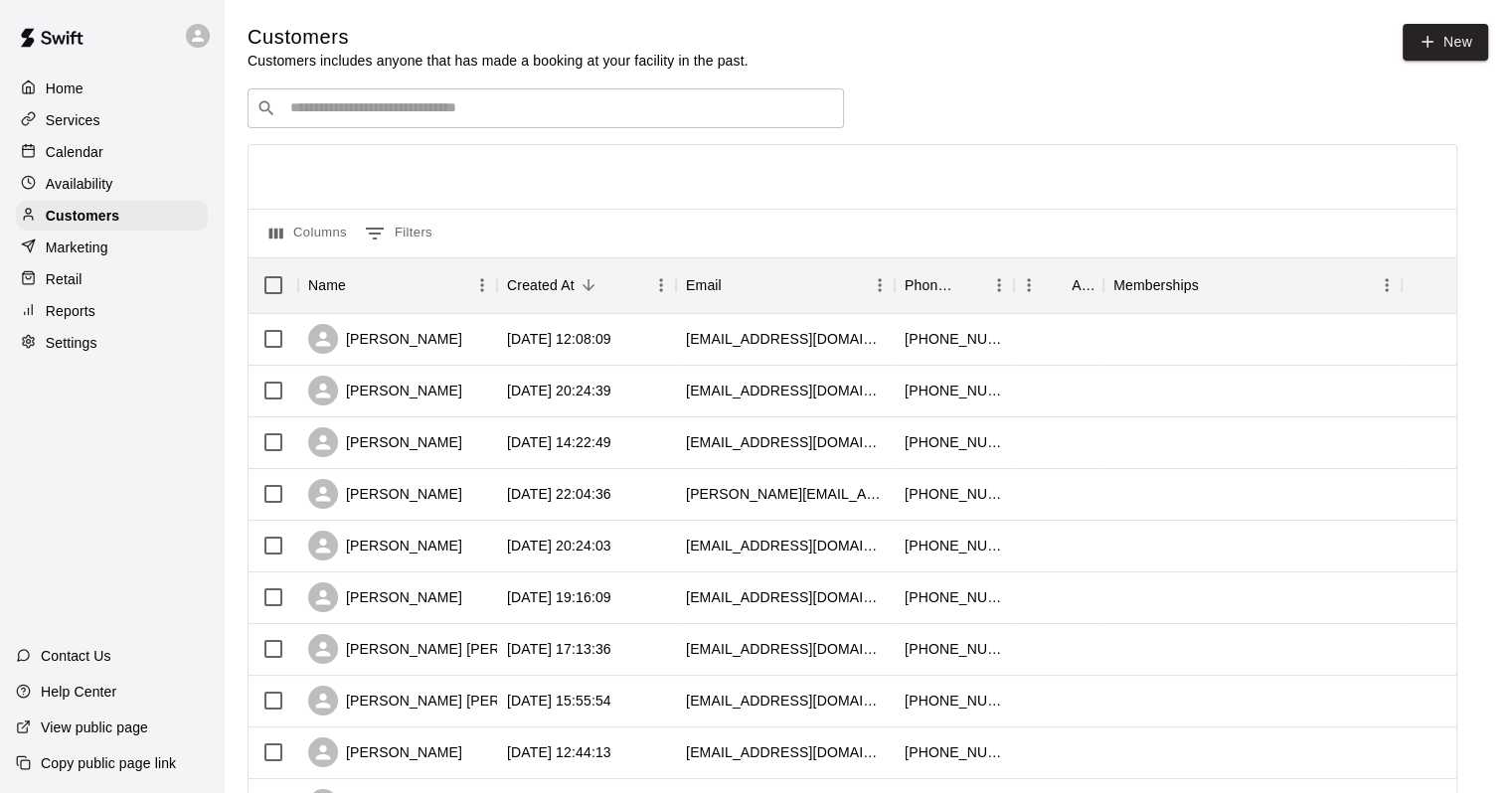 drag, startPoint x: 511, startPoint y: 104, endPoint x: 534, endPoint y: 101, distance: 23.194827 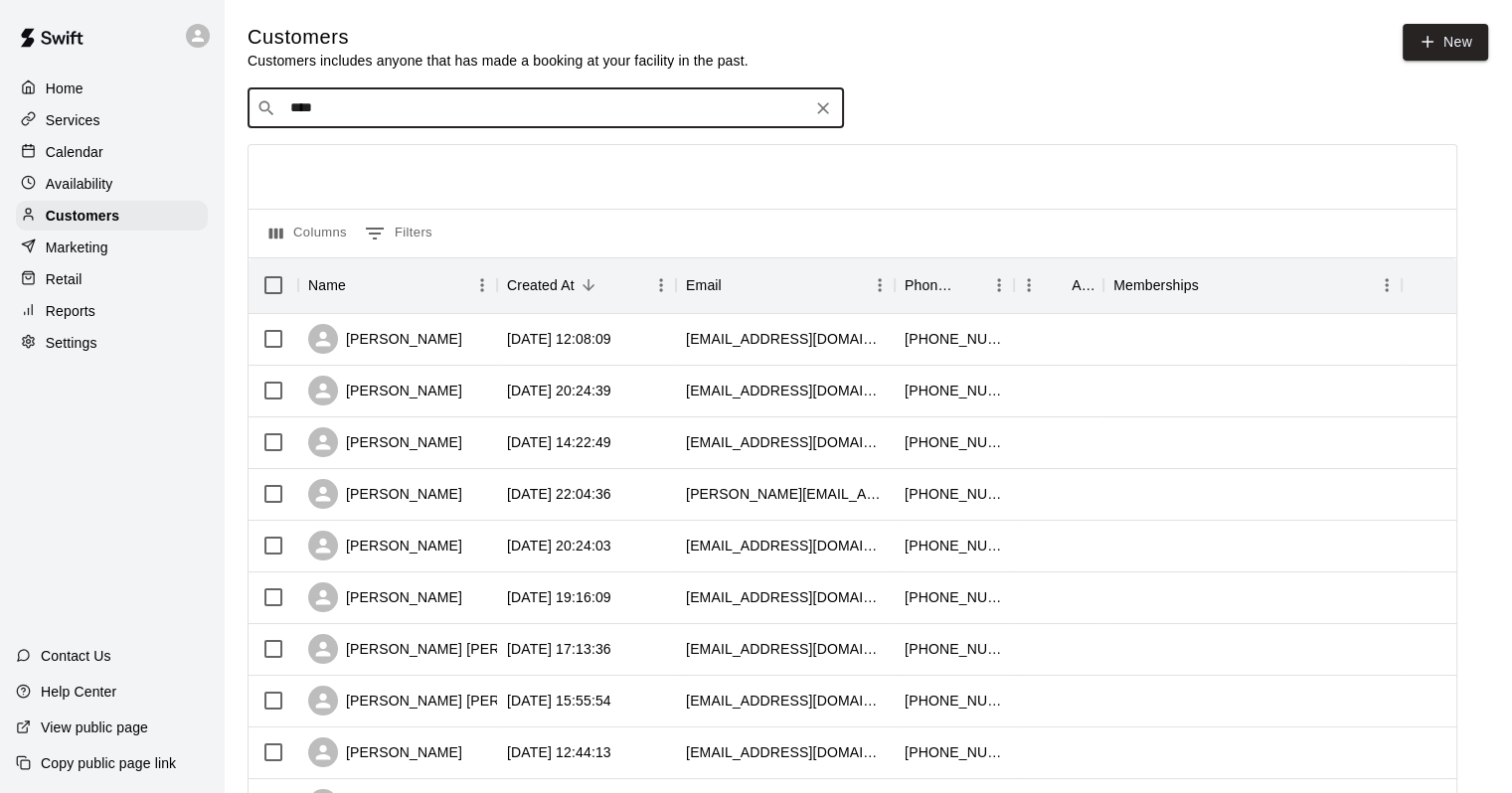 type on "*****" 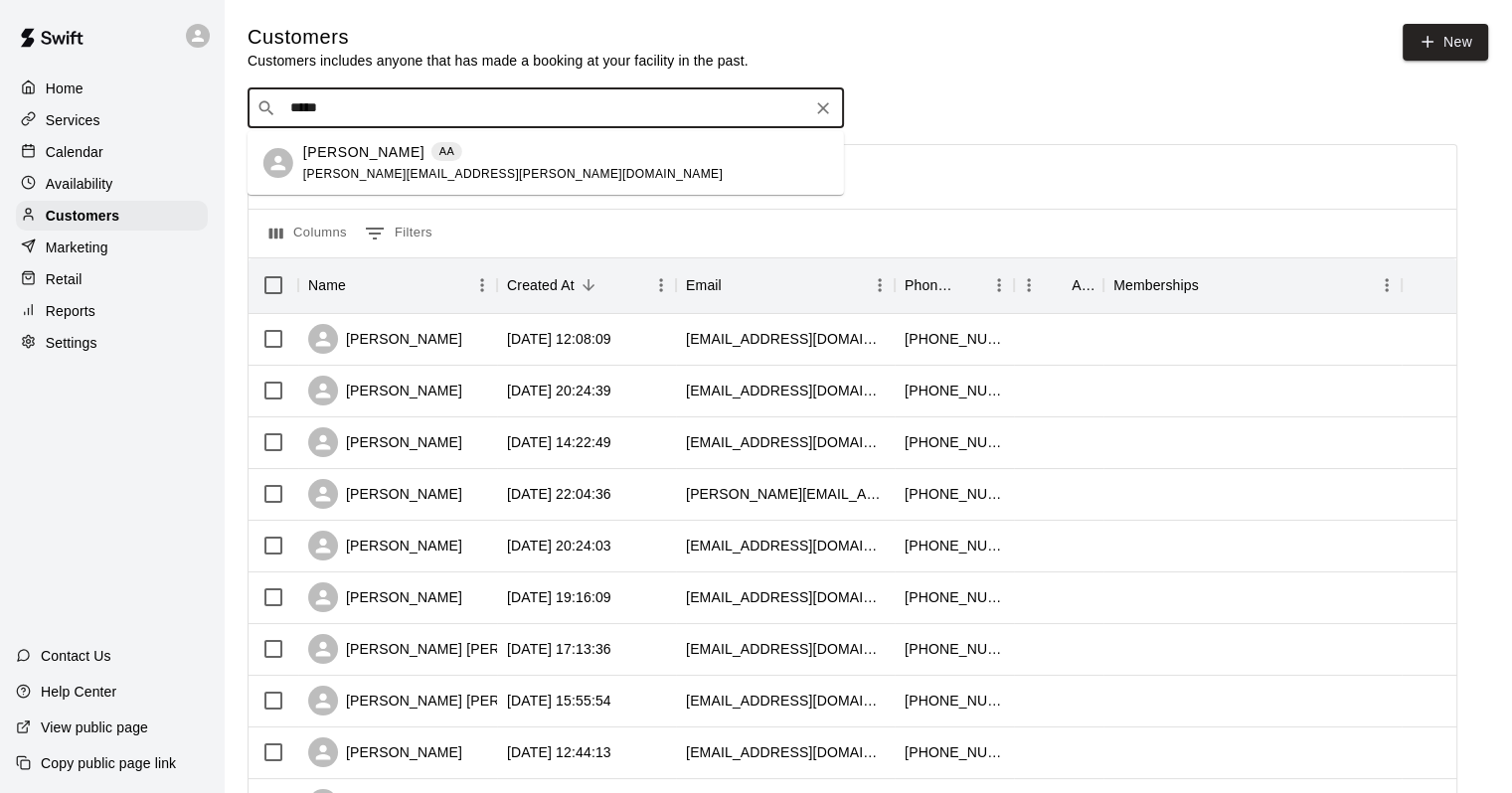 click on "parker welch AA steven.a.welch@gmail.com" at bounding box center [566, 163] 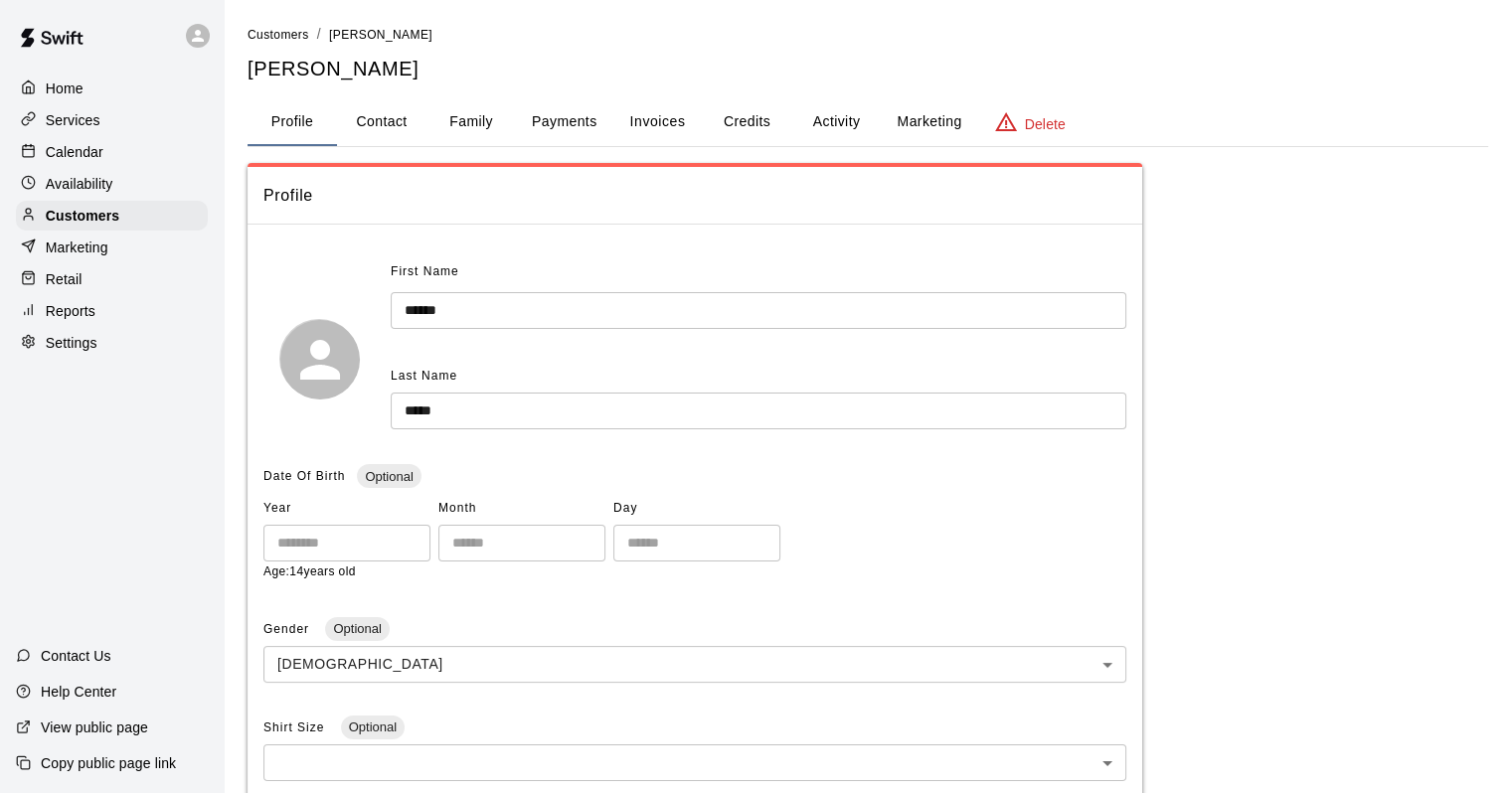 click on "Family" at bounding box center (471, 122) 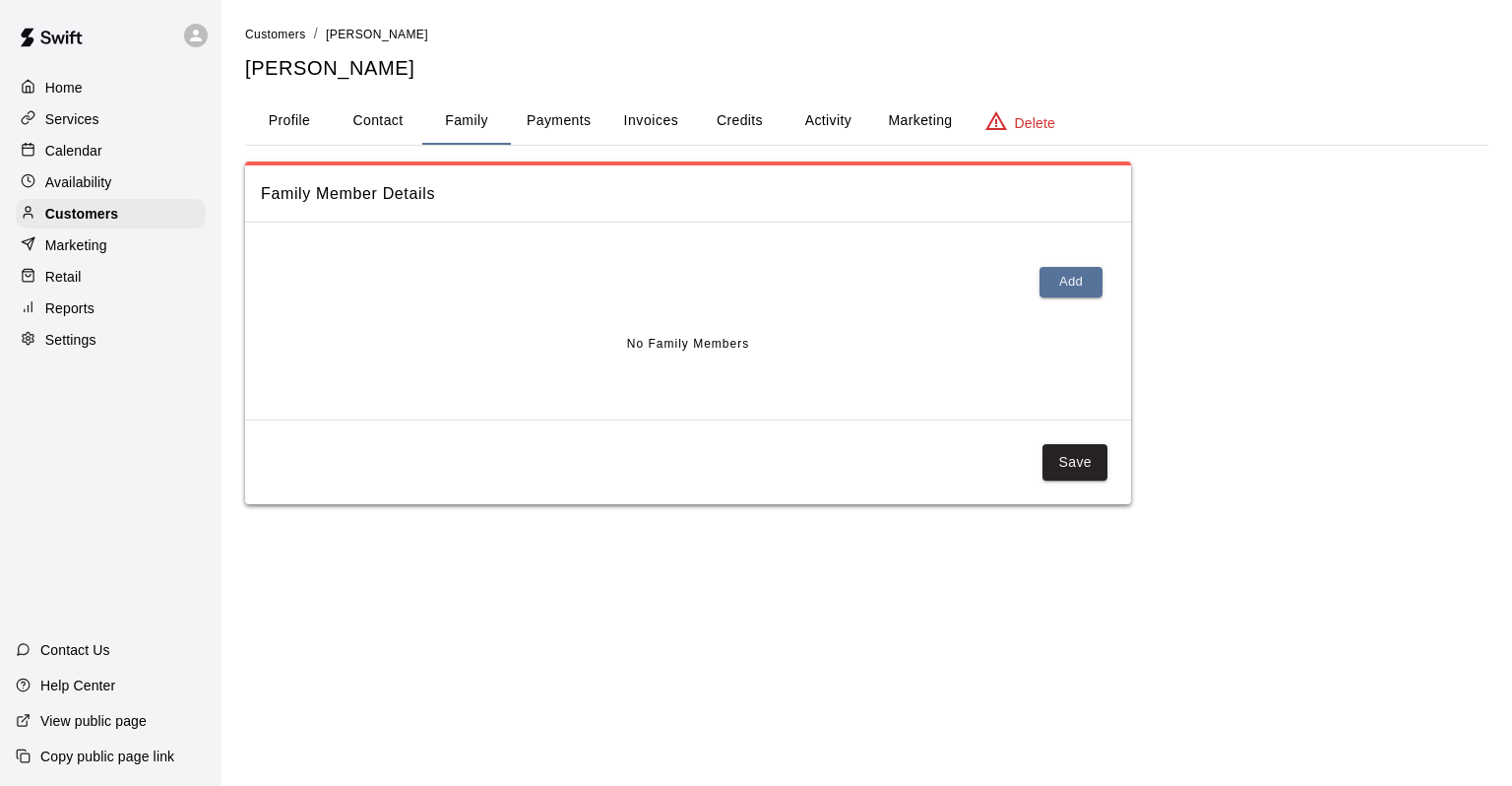 click on "Activity" at bounding box center (828, 121) 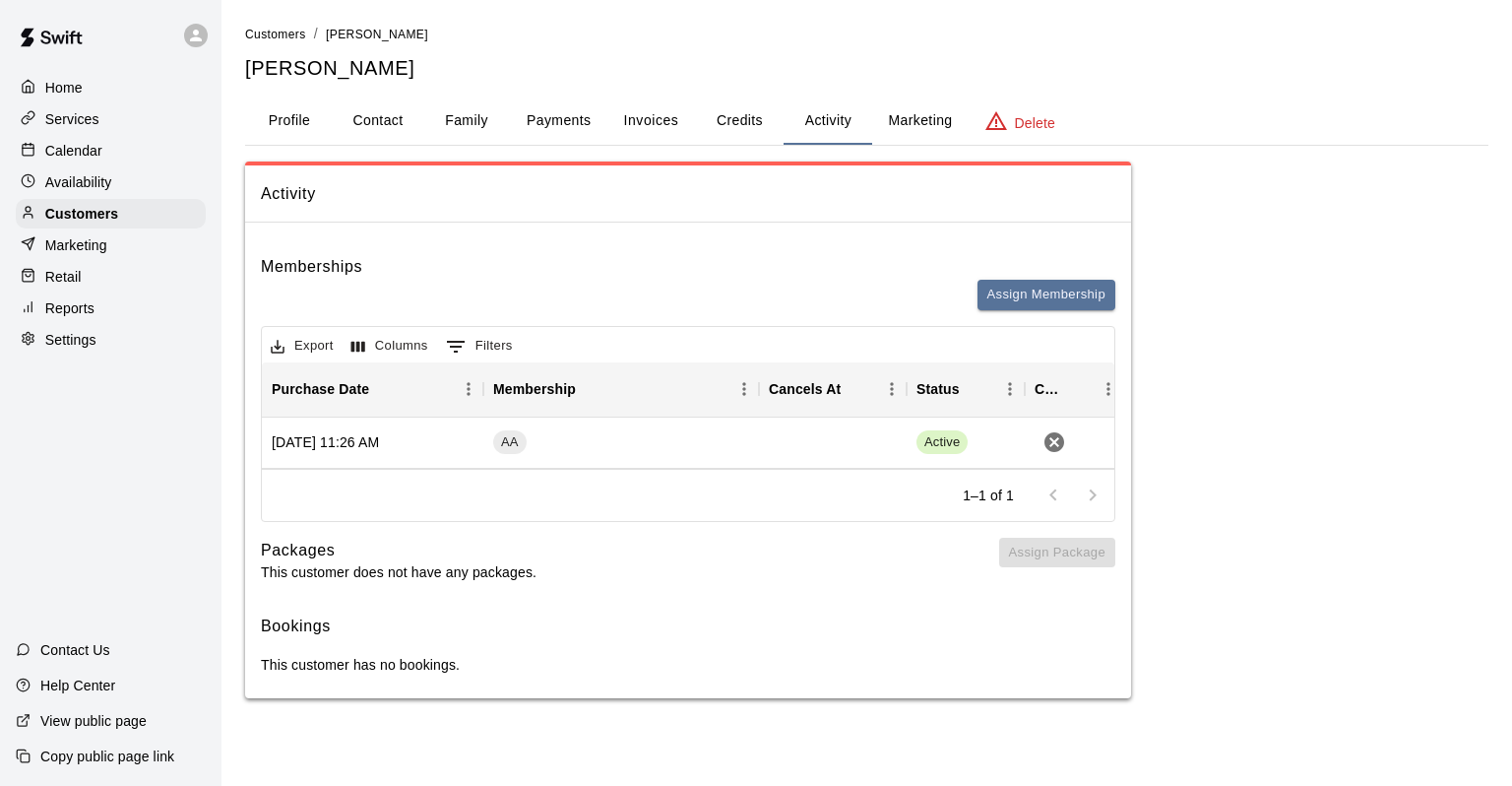 click on "Payments" at bounding box center (558, 121) 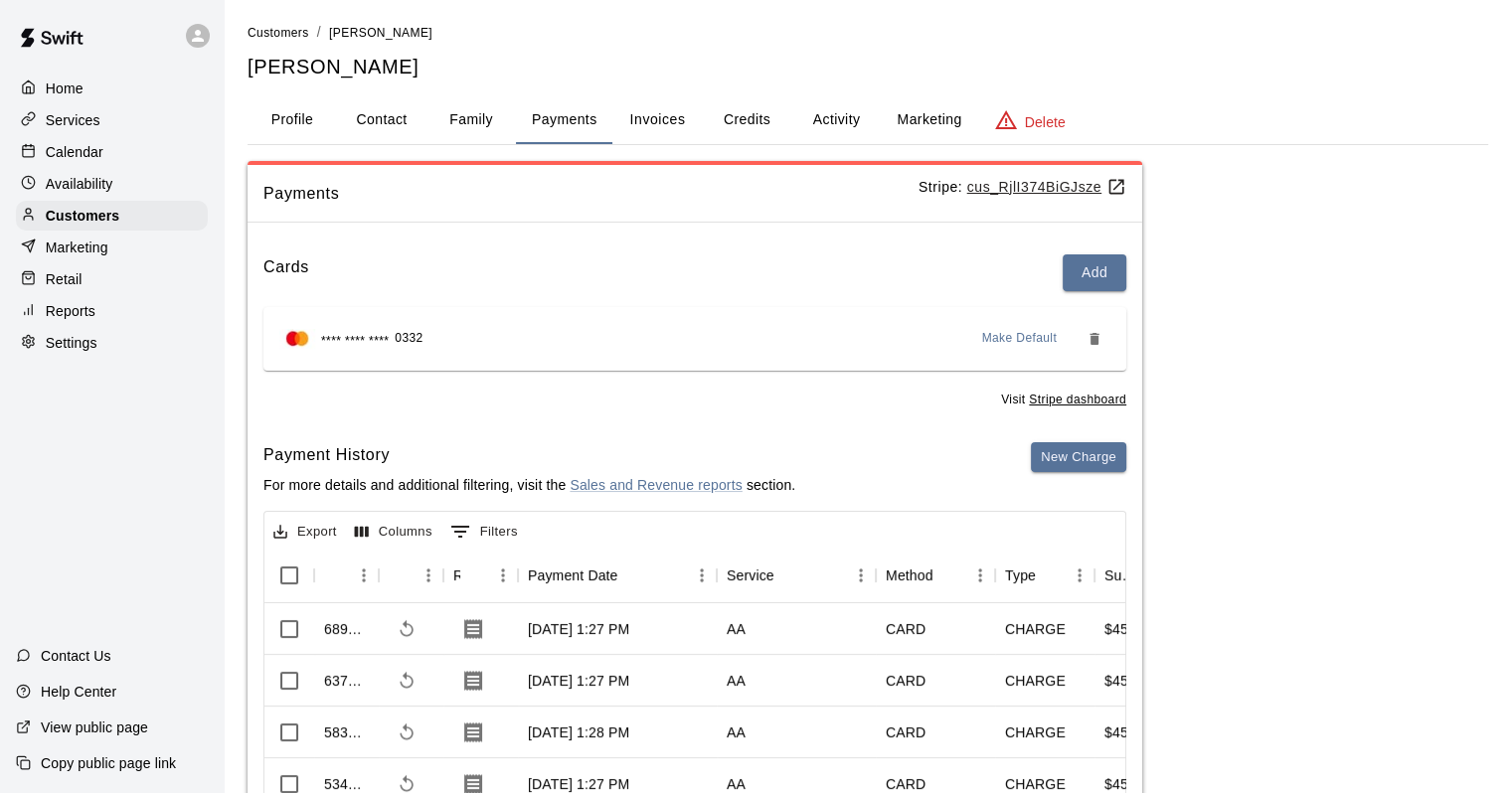 scroll, scrollTop: 0, scrollLeft: 0, axis: both 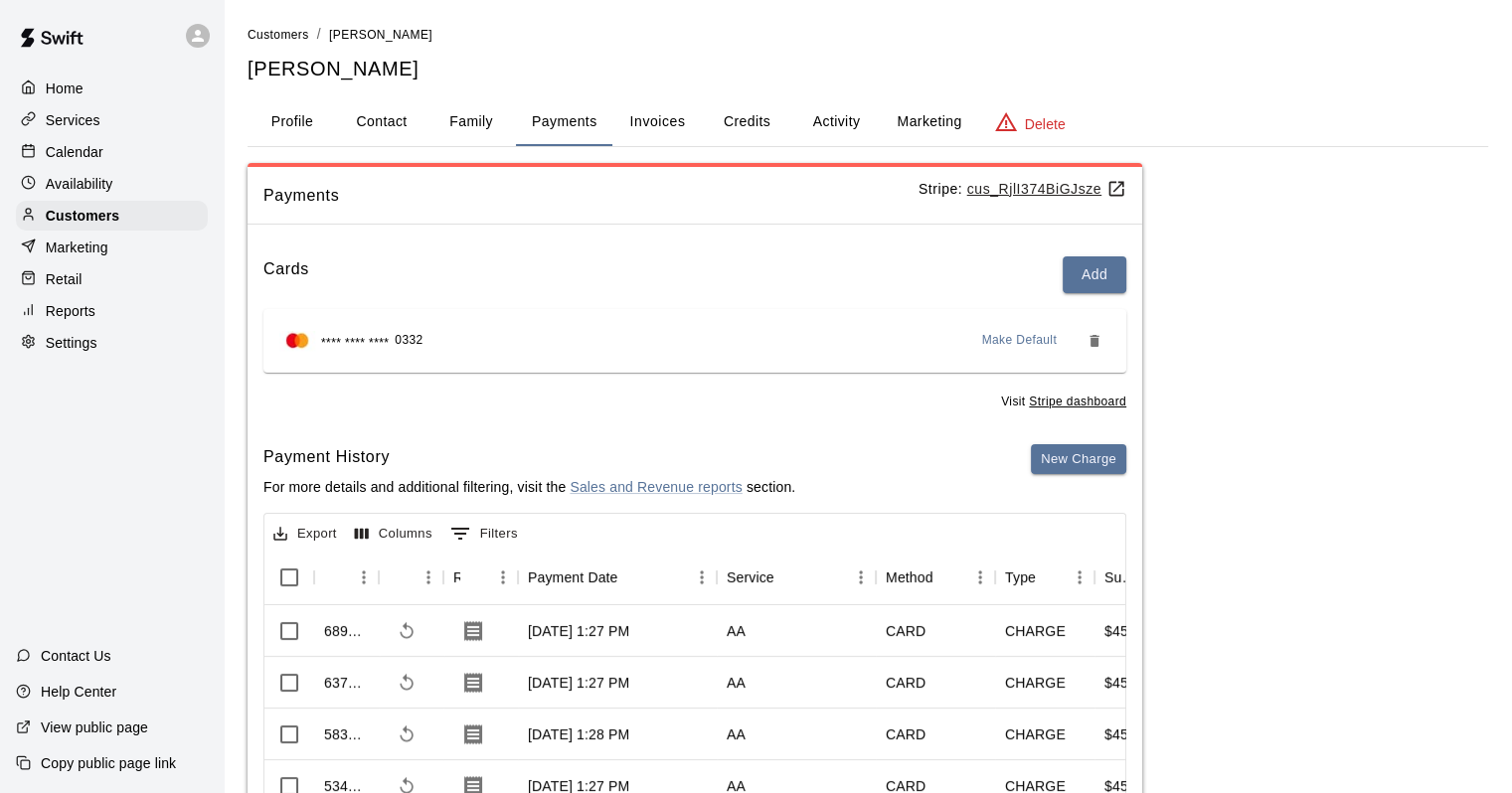 click on "Contact" at bounding box center (382, 122) 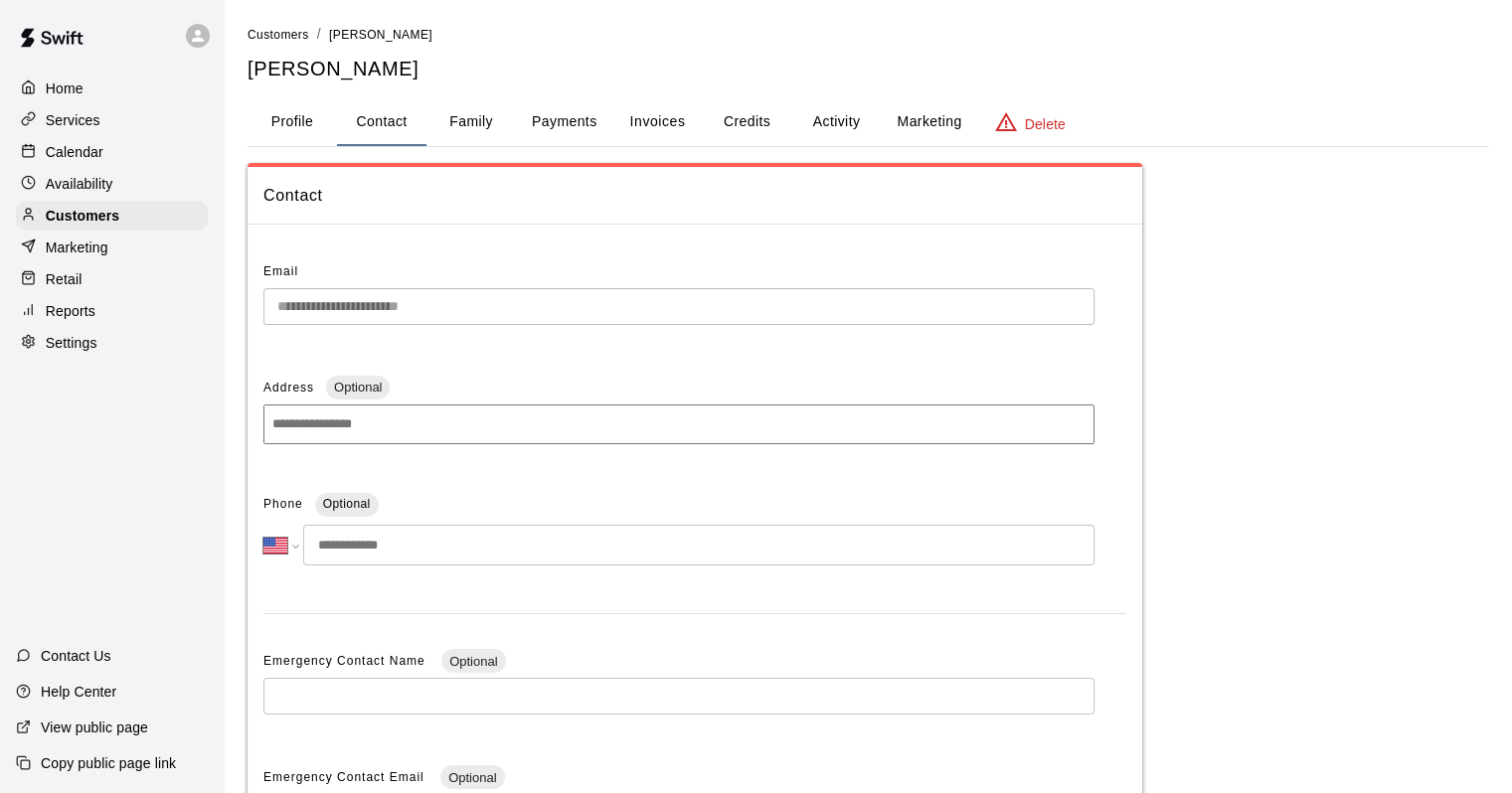 click on "Profile" at bounding box center [292, 122] 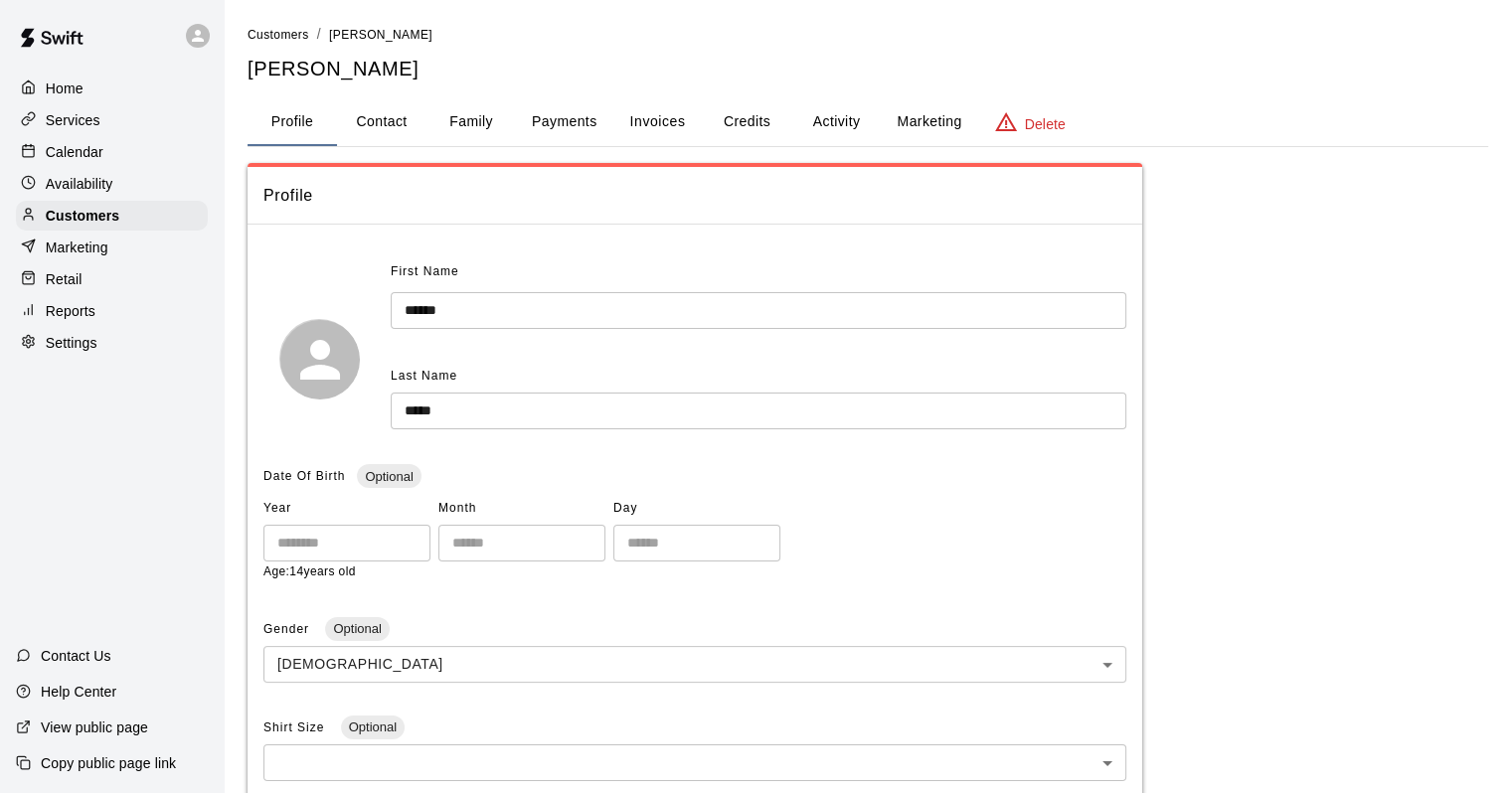 click on "Contact" at bounding box center (382, 122) 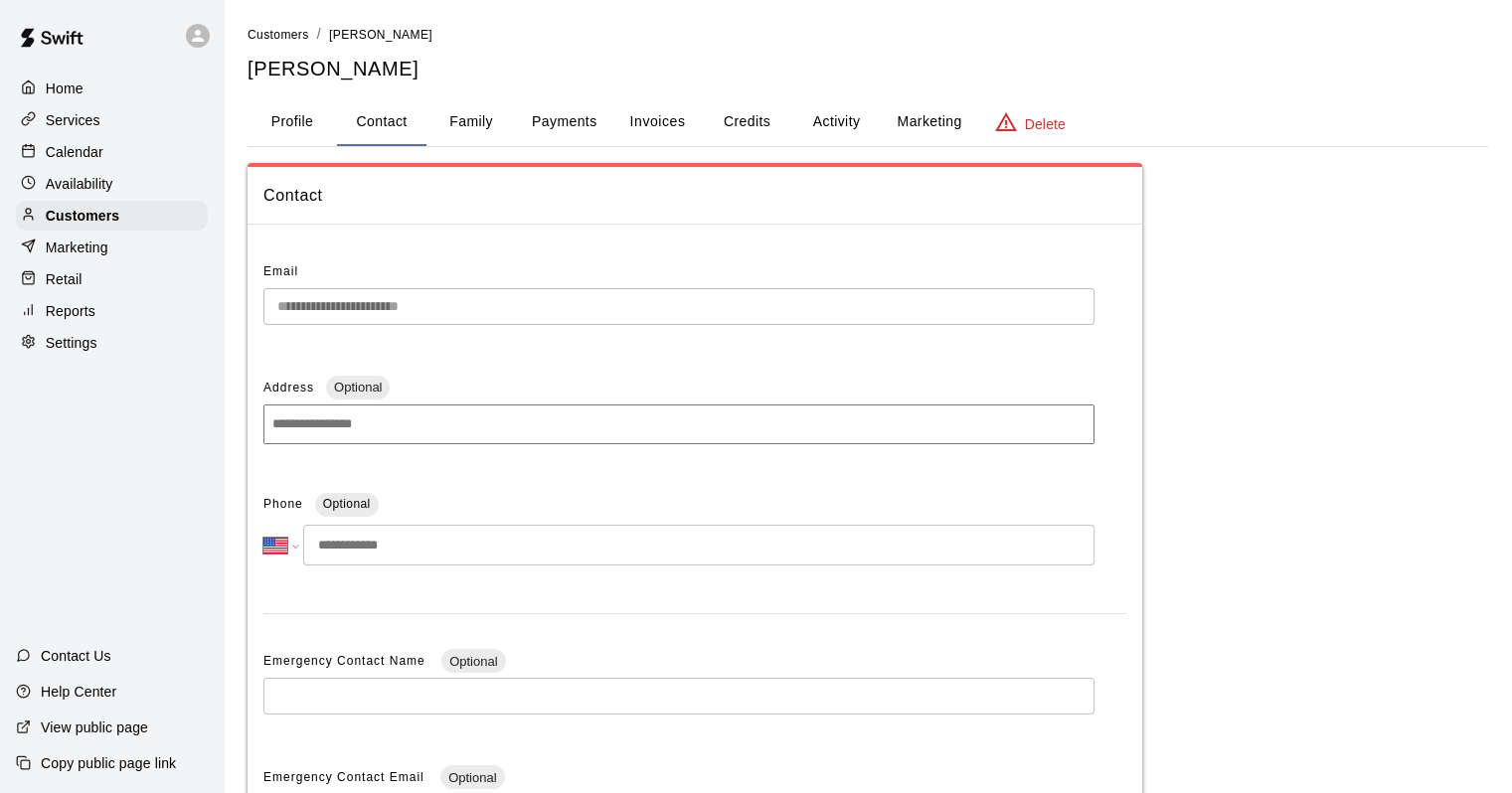 click at bounding box center [699, 545] 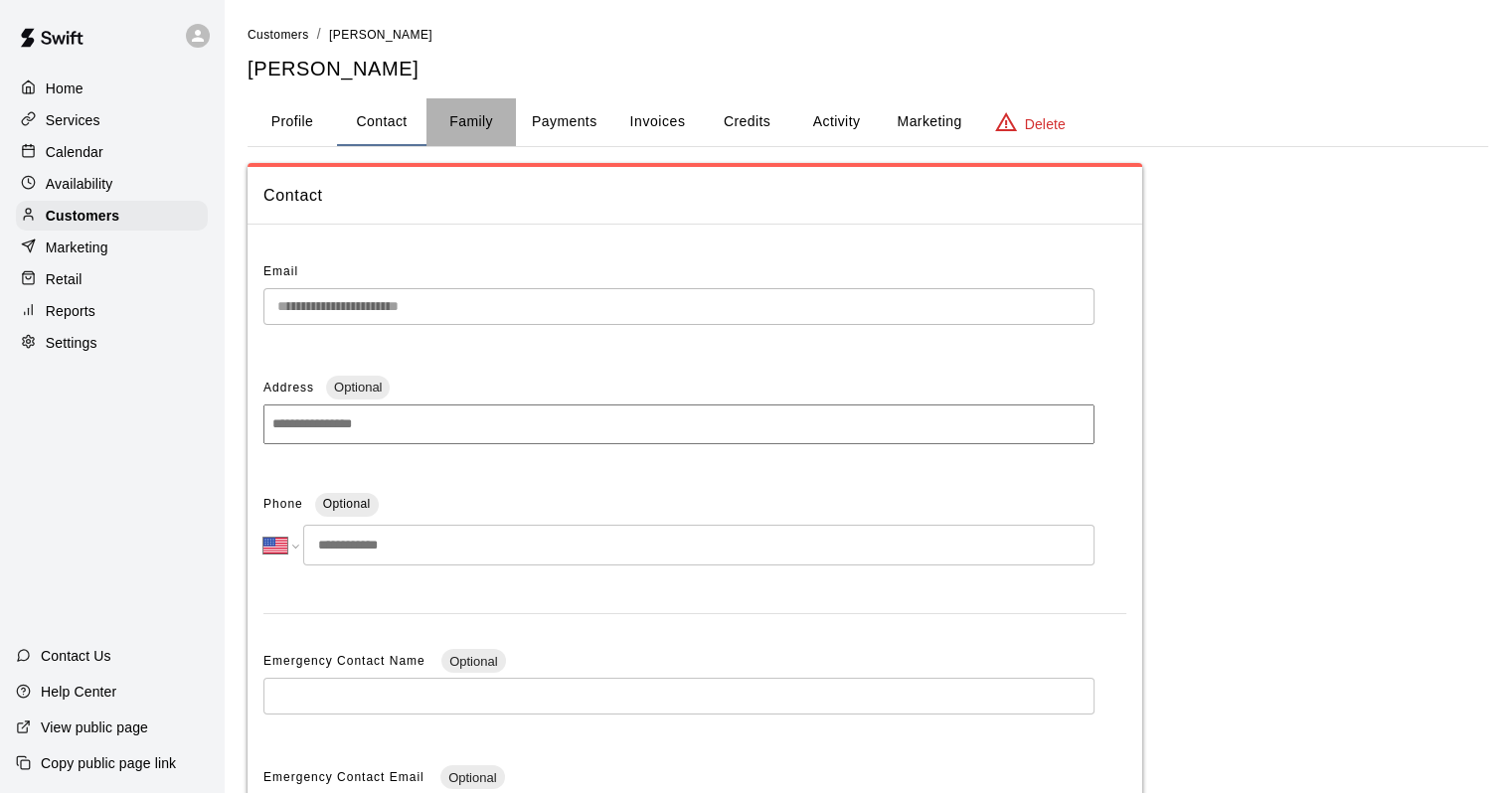 click on "Family" at bounding box center (471, 122) 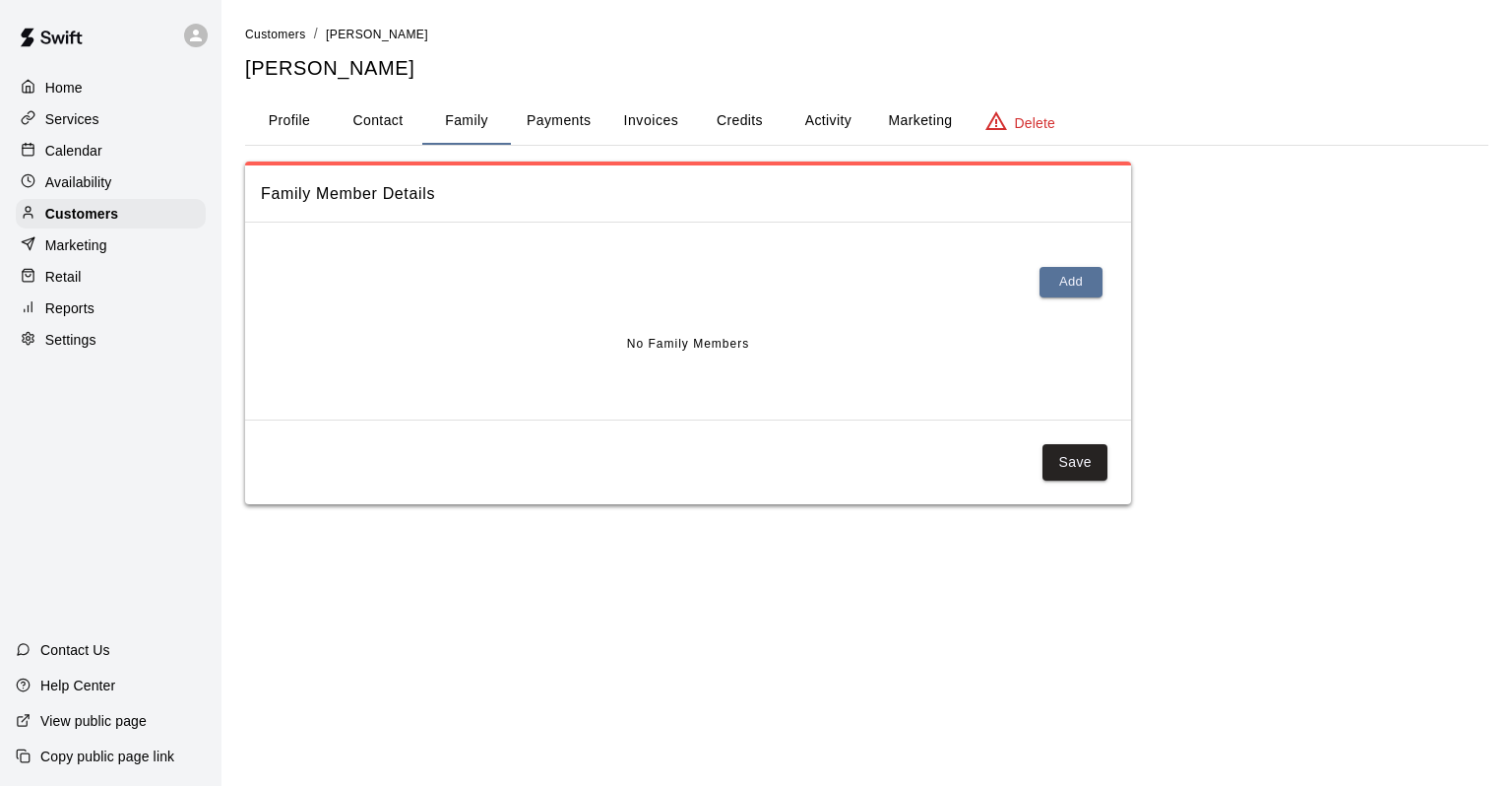 click on "Contact" at bounding box center [378, 121] 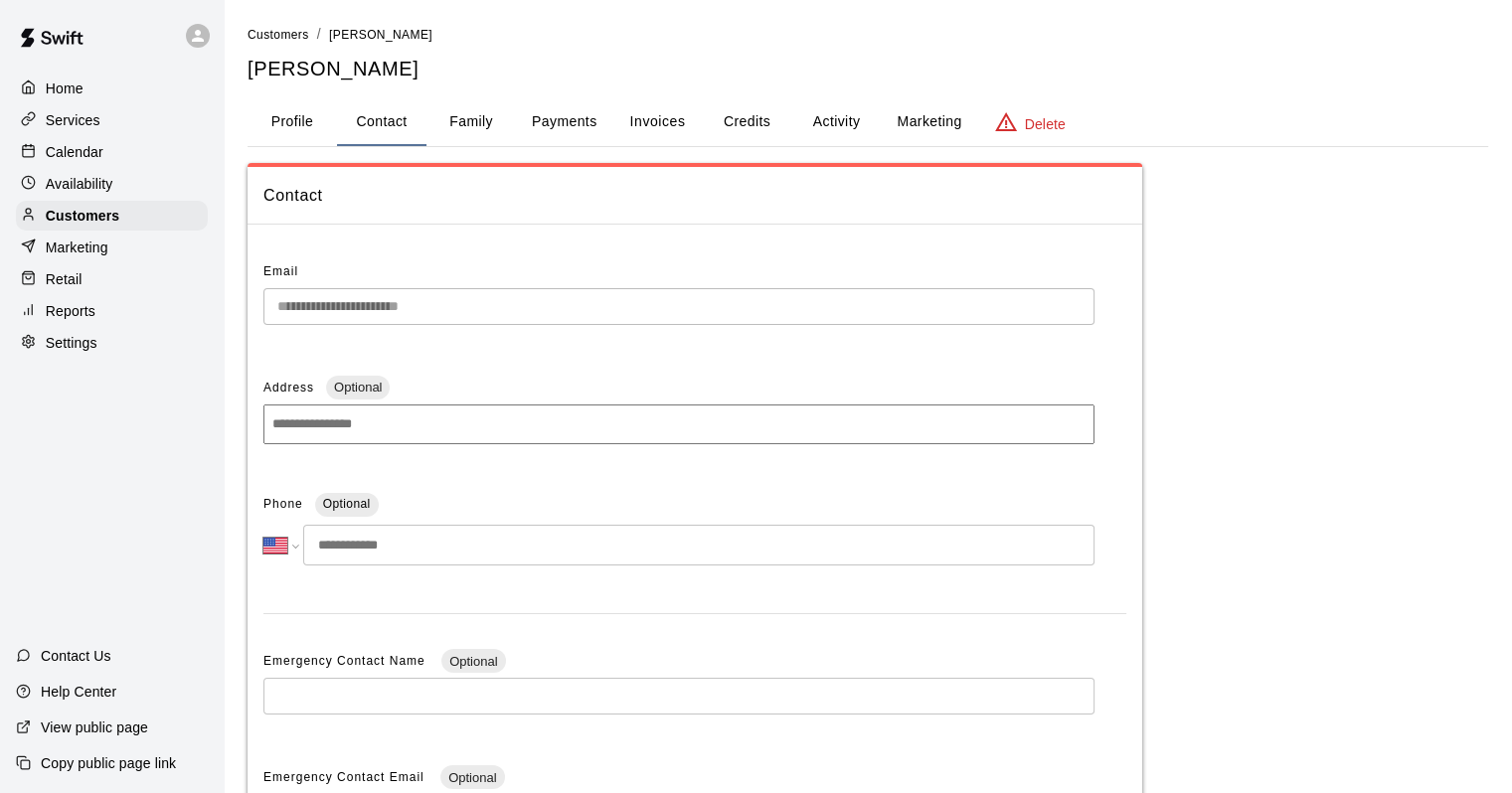 drag, startPoint x: 473, startPoint y: 553, endPoint x: 175, endPoint y: 538, distance: 298.37728 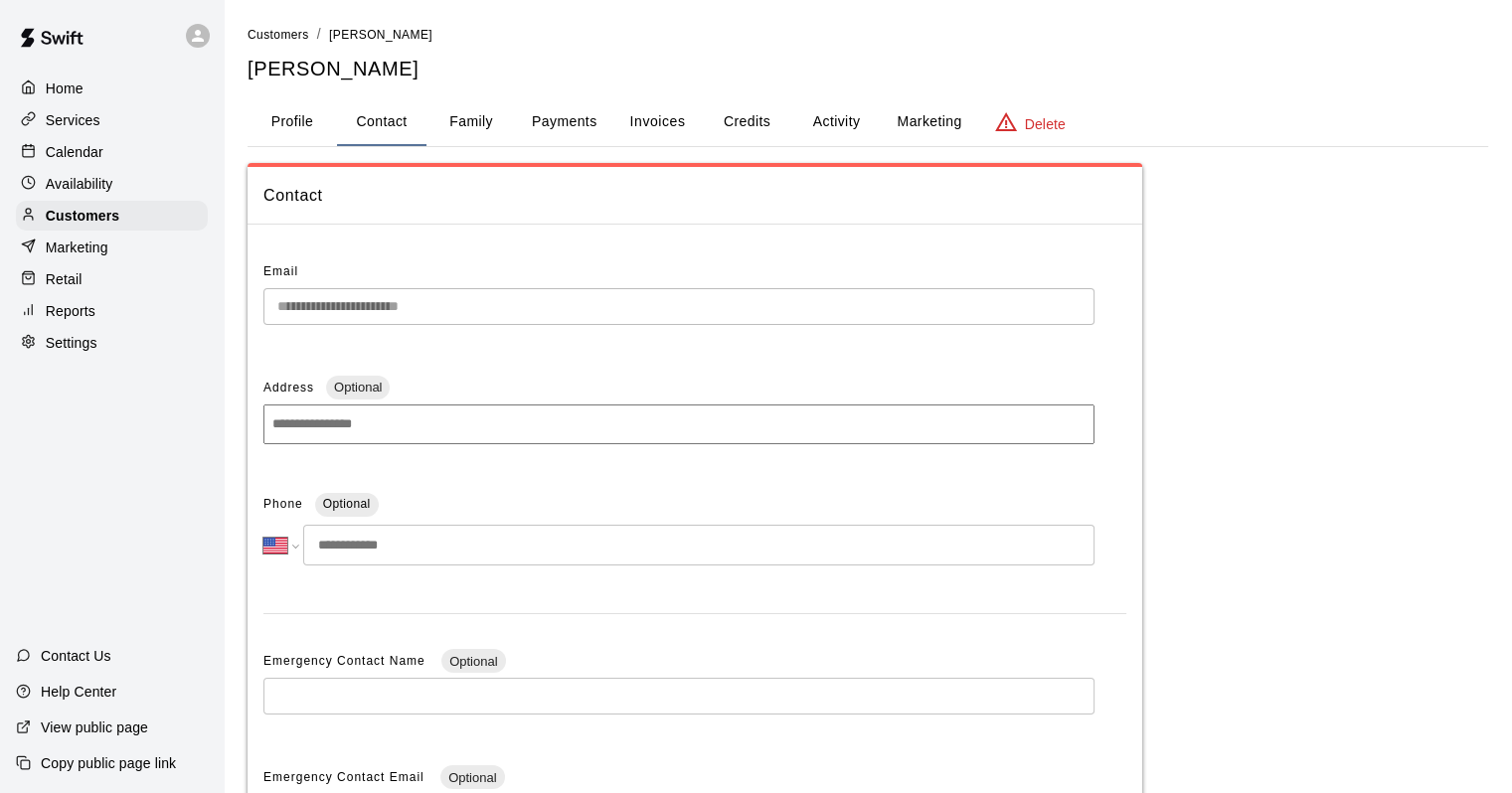 click at bounding box center (699, 545) 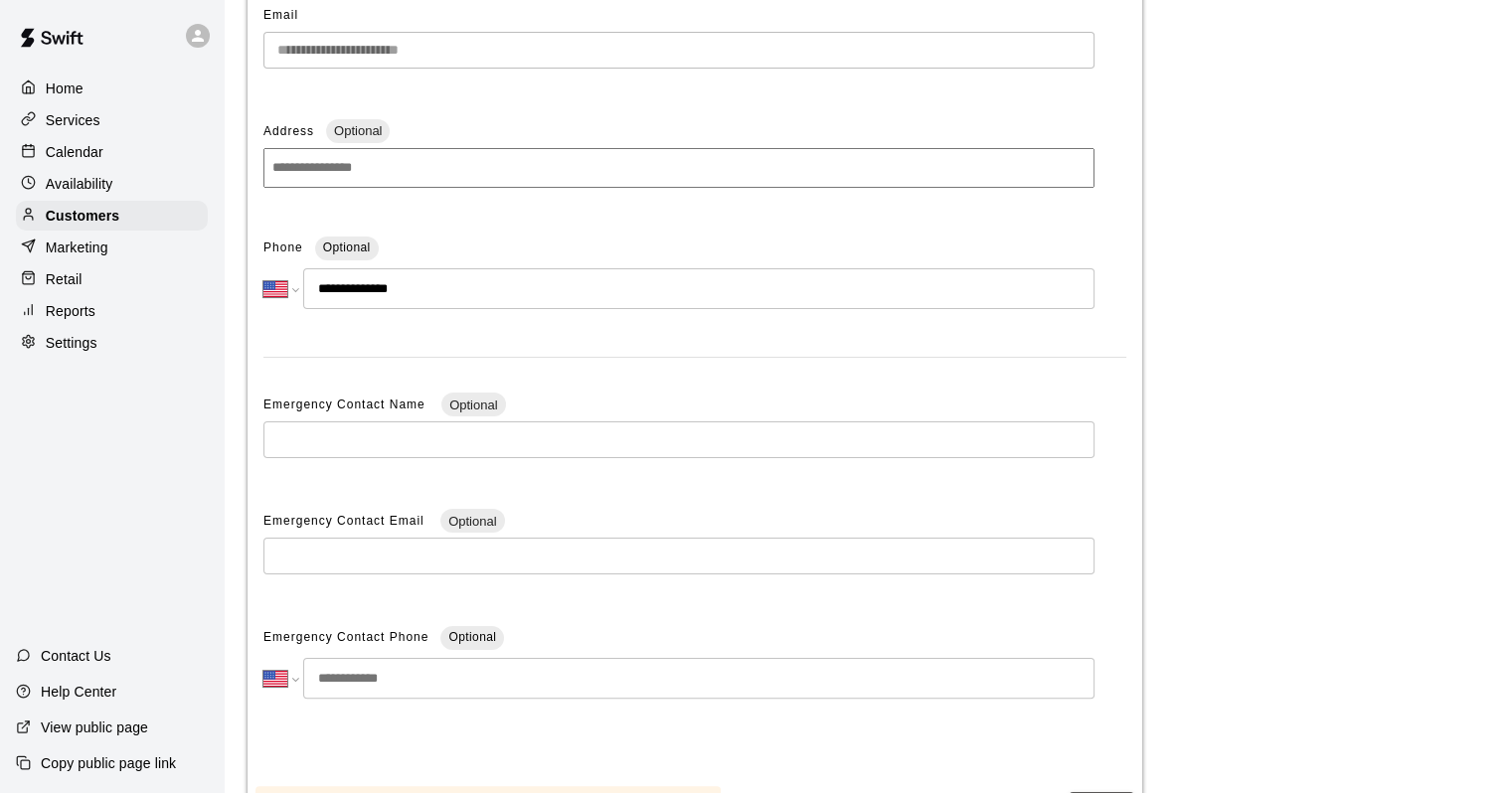 scroll, scrollTop: 354, scrollLeft: 0, axis: vertical 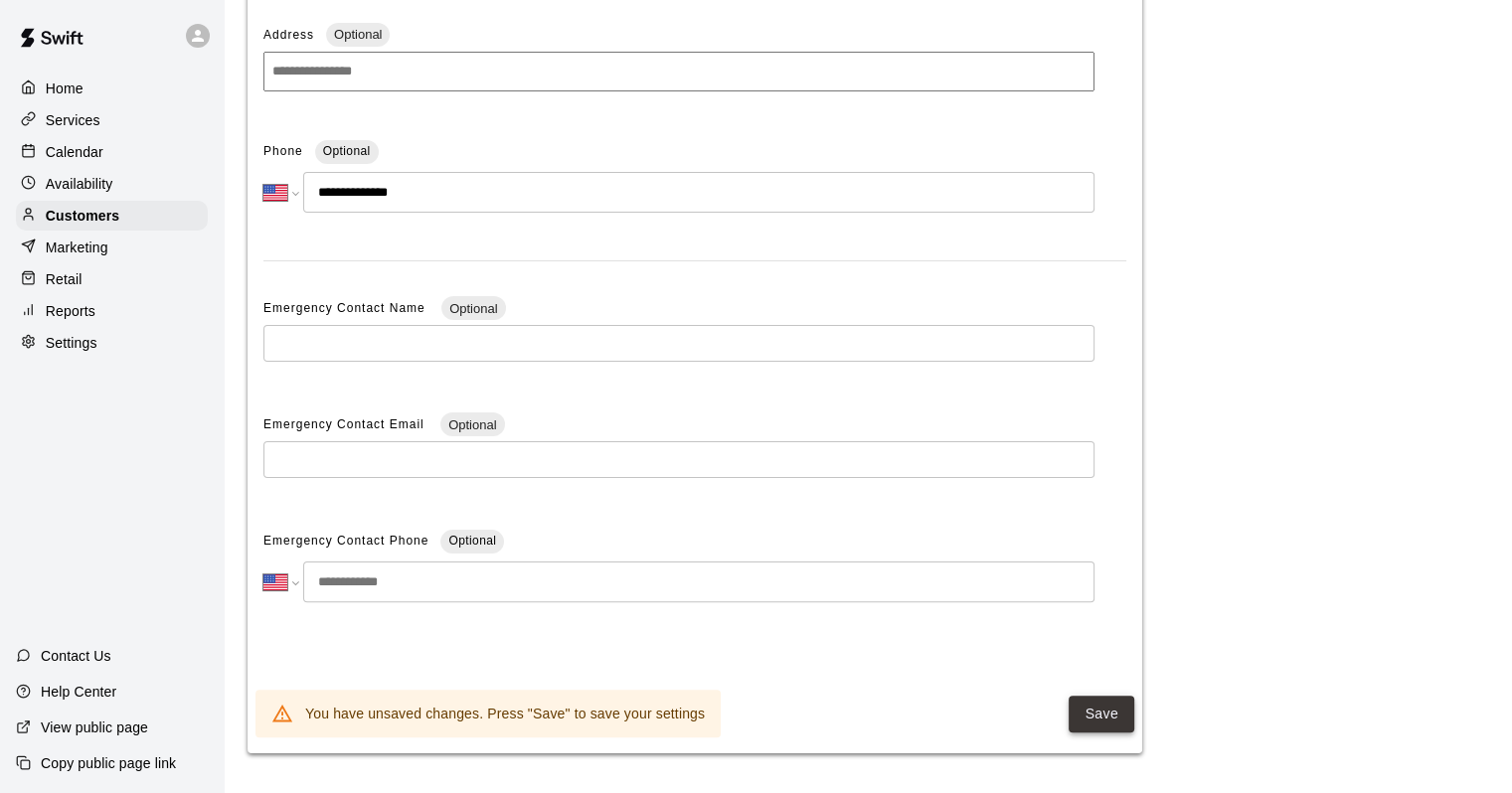 type on "**********" 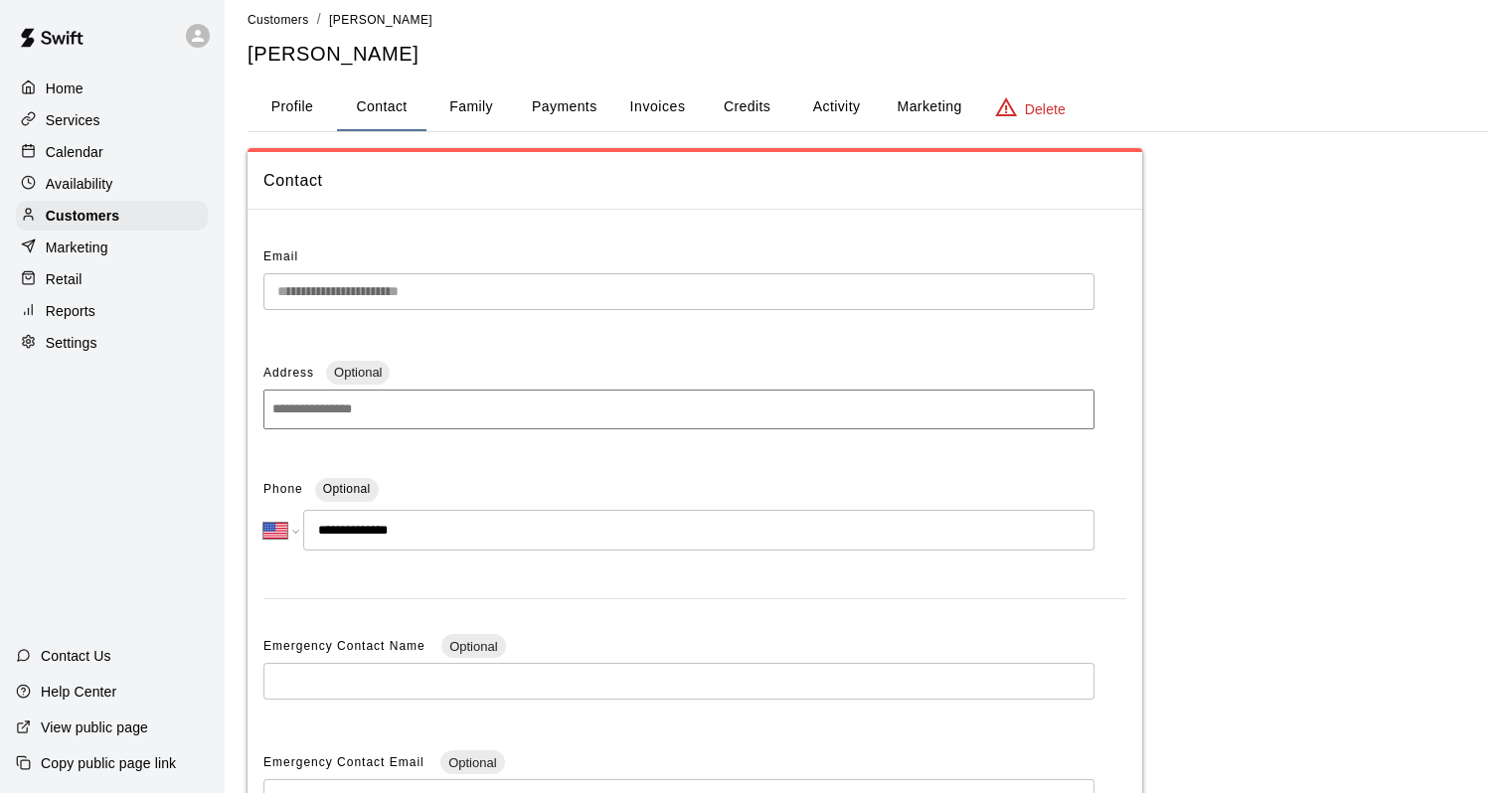 scroll, scrollTop: 0, scrollLeft: 0, axis: both 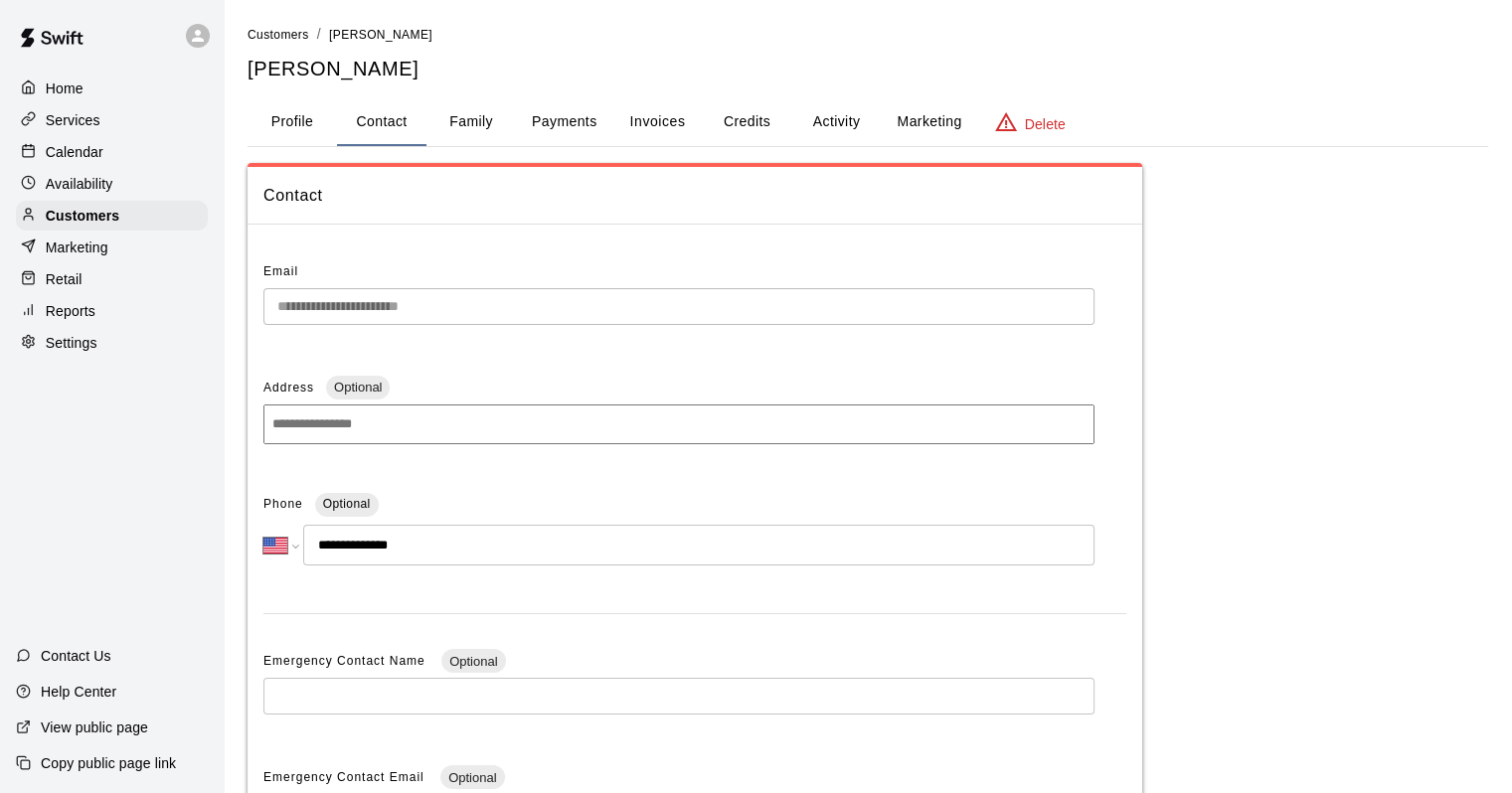 click on "Profile" at bounding box center [292, 122] 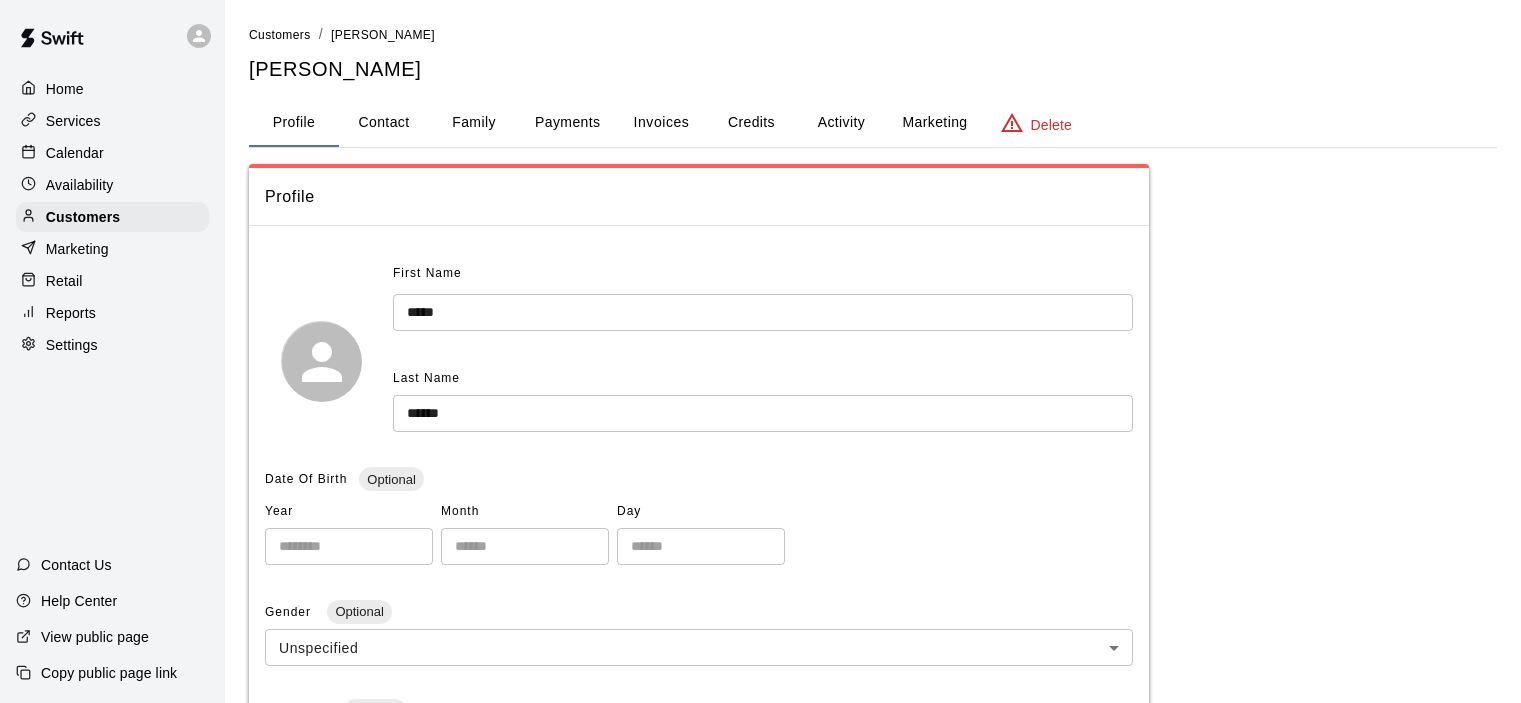 scroll, scrollTop: 0, scrollLeft: 0, axis: both 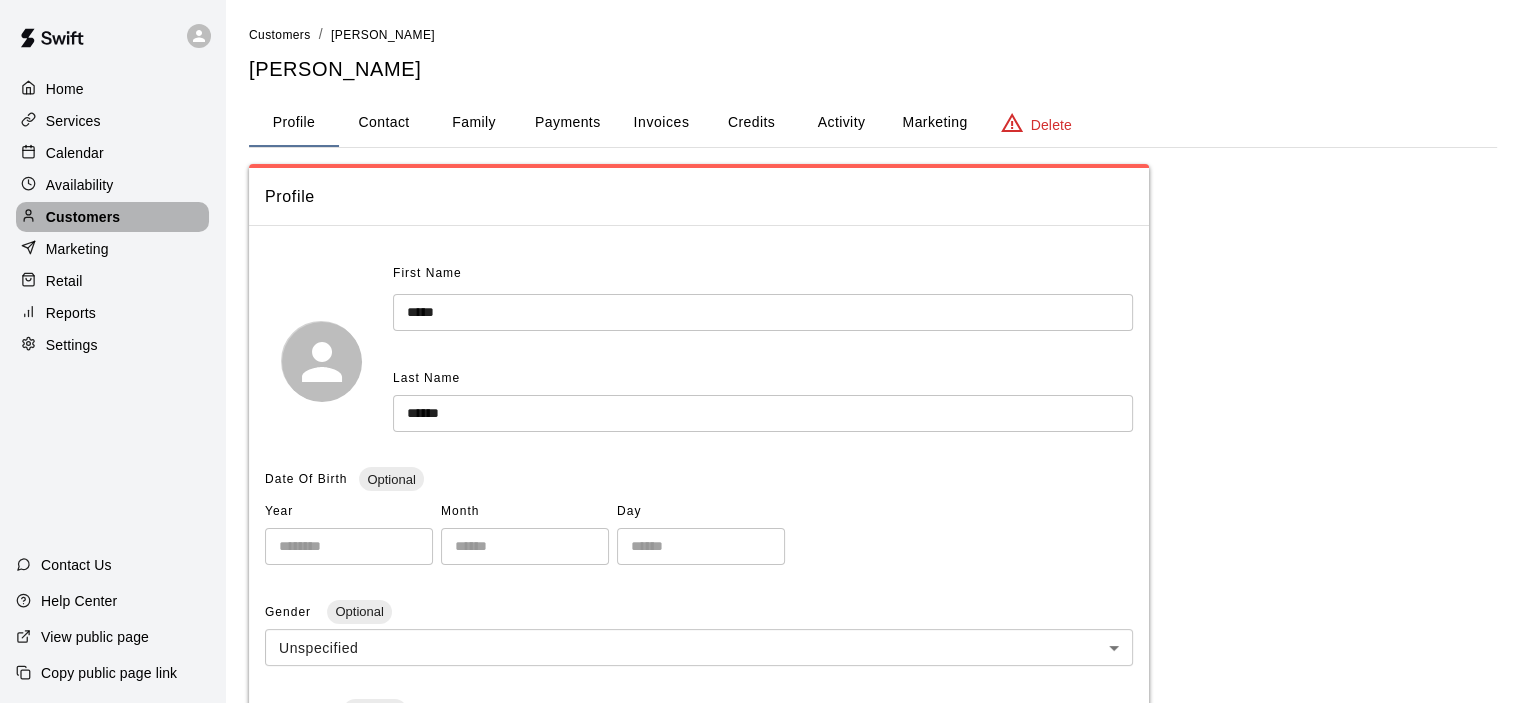click on "Customers" at bounding box center (83, 217) 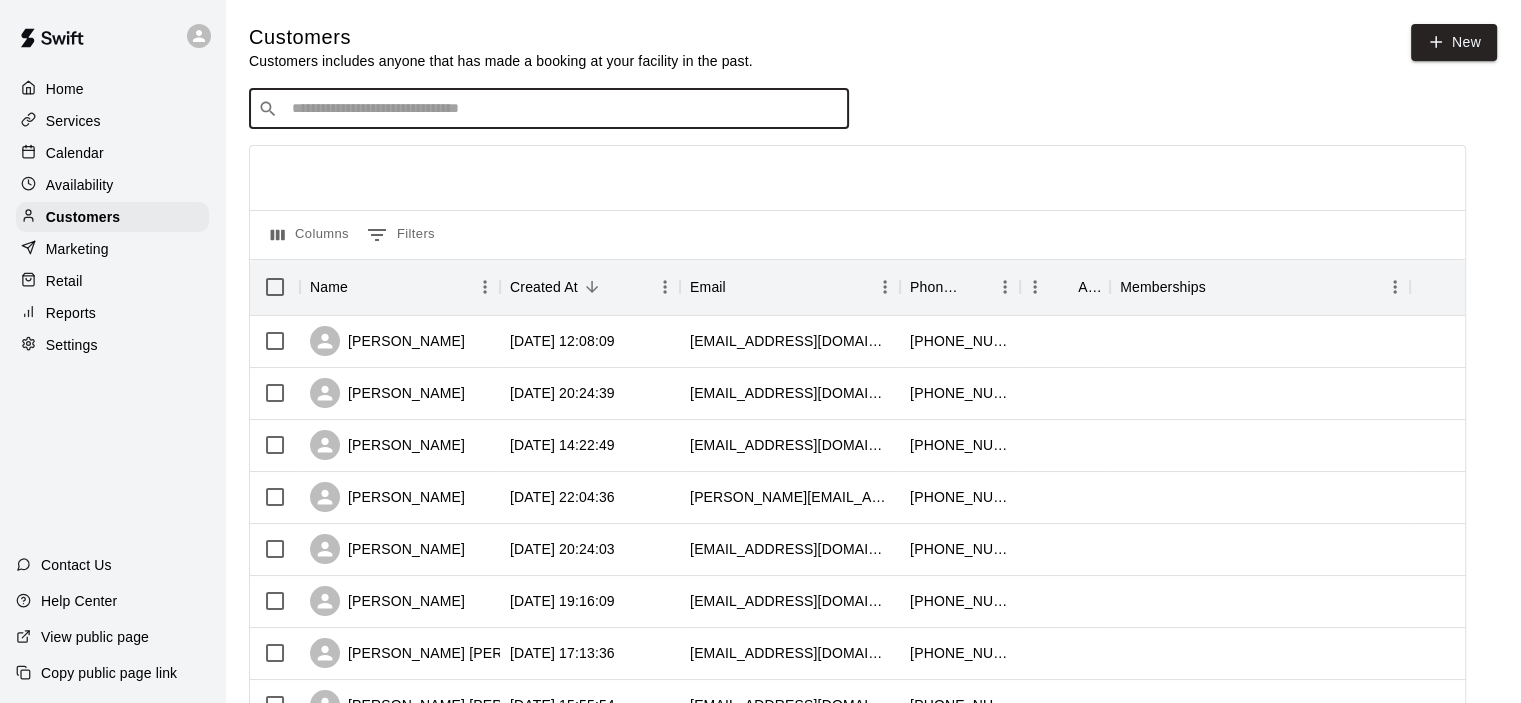 click at bounding box center (563, 109) 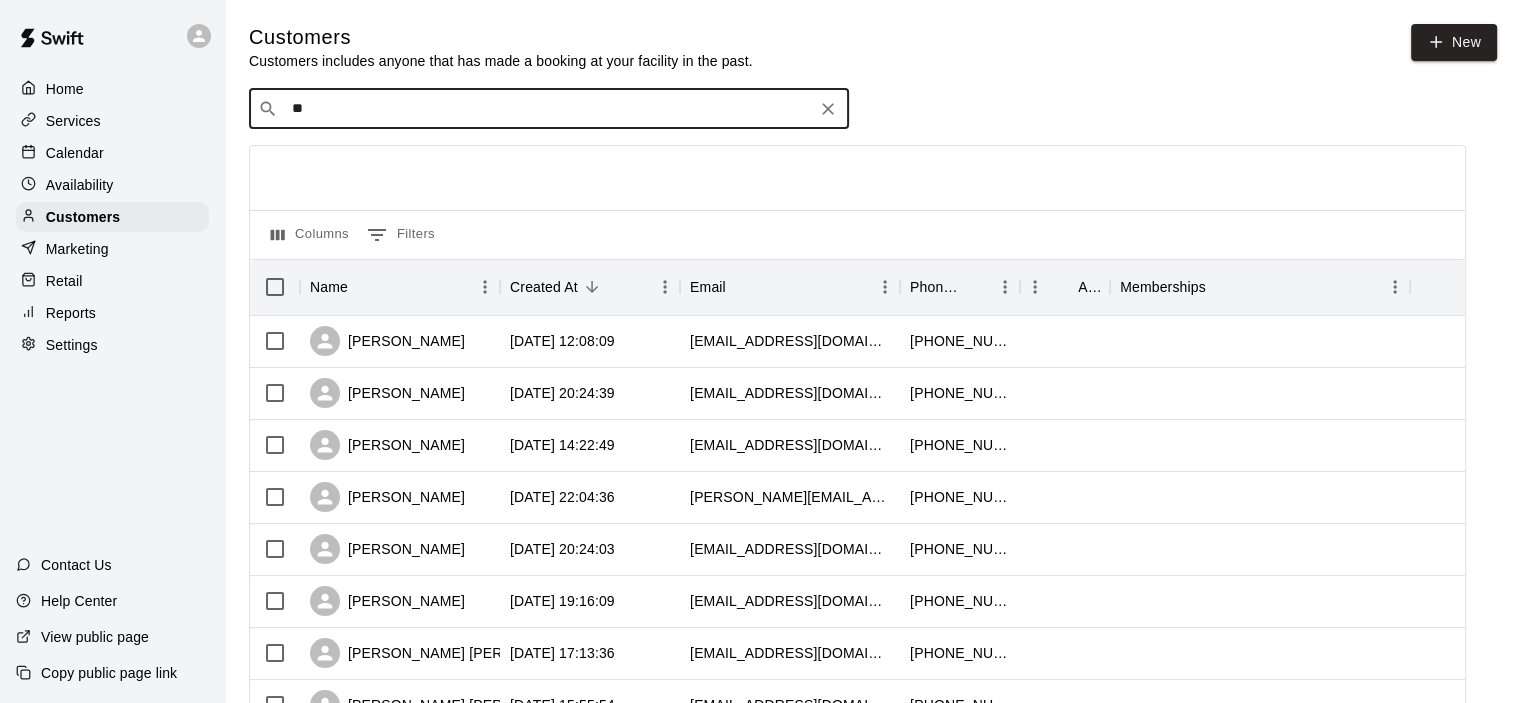 type on "***" 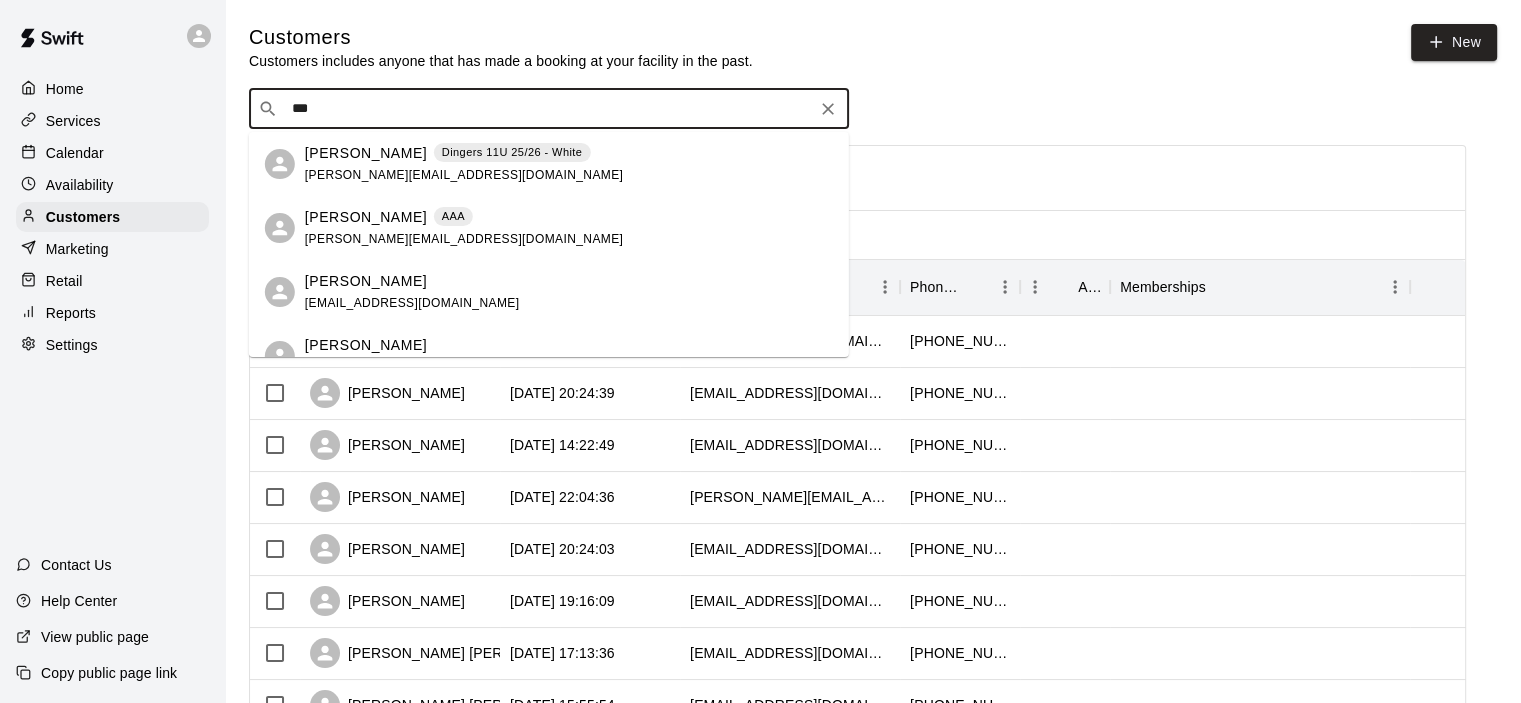 click on "[PERSON_NAME] Dingers 11U 25/26 - White" at bounding box center (464, 153) 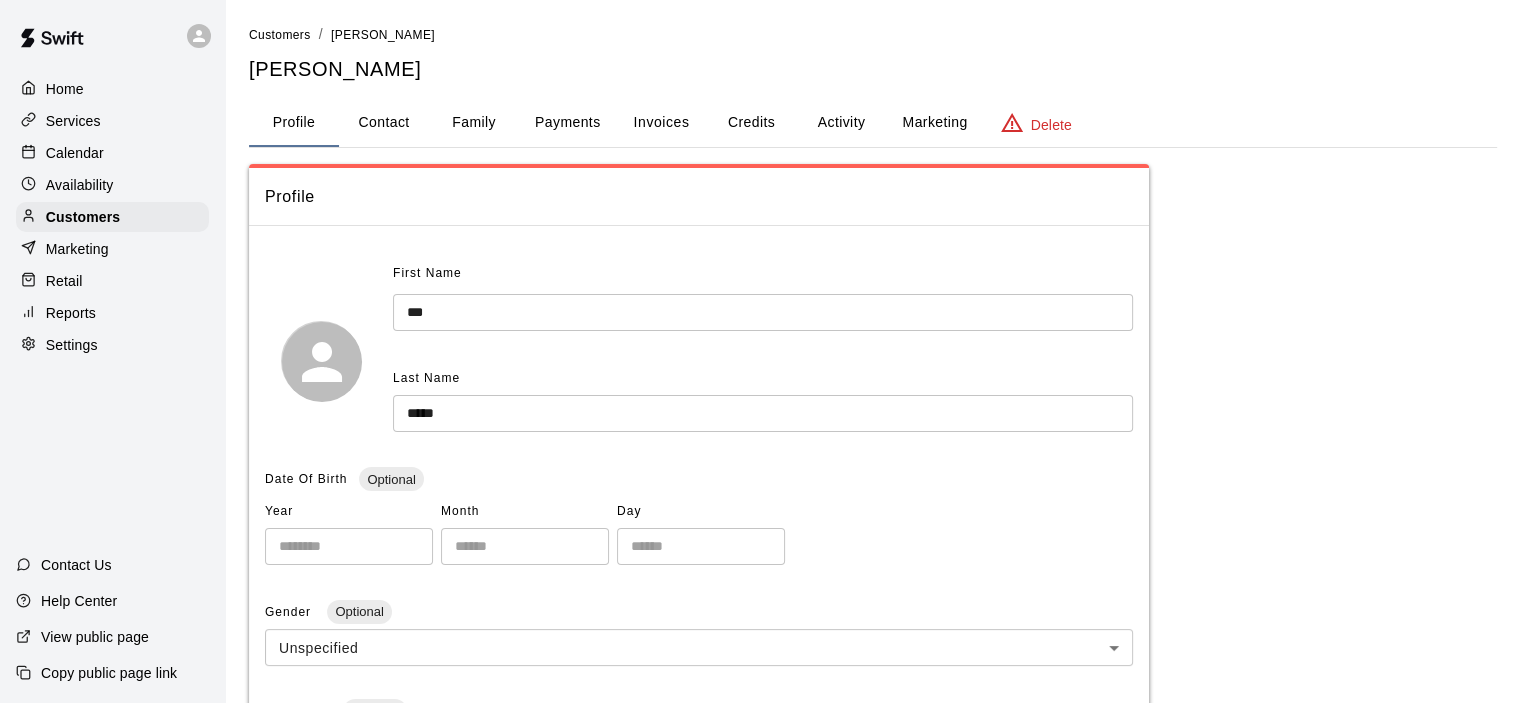 click on "Family" at bounding box center [474, 123] 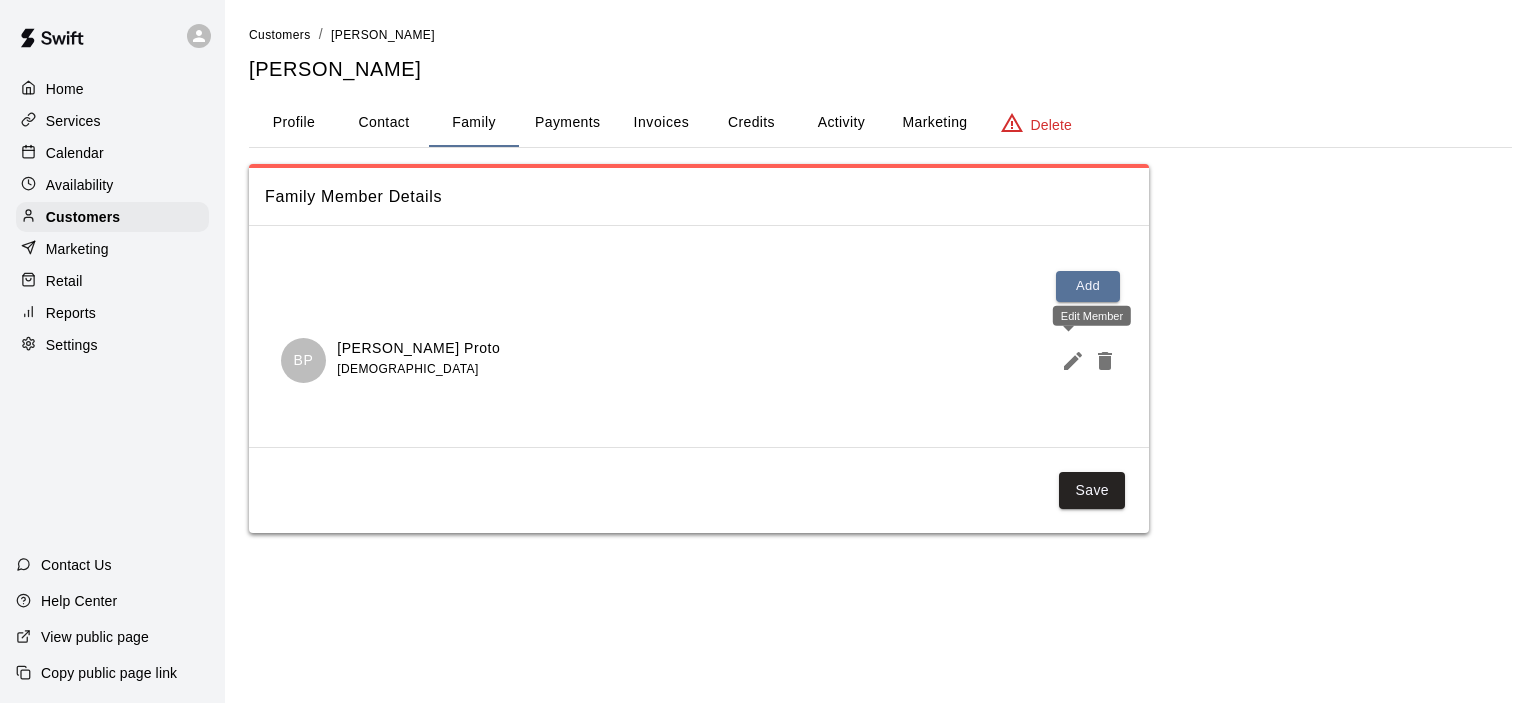 click 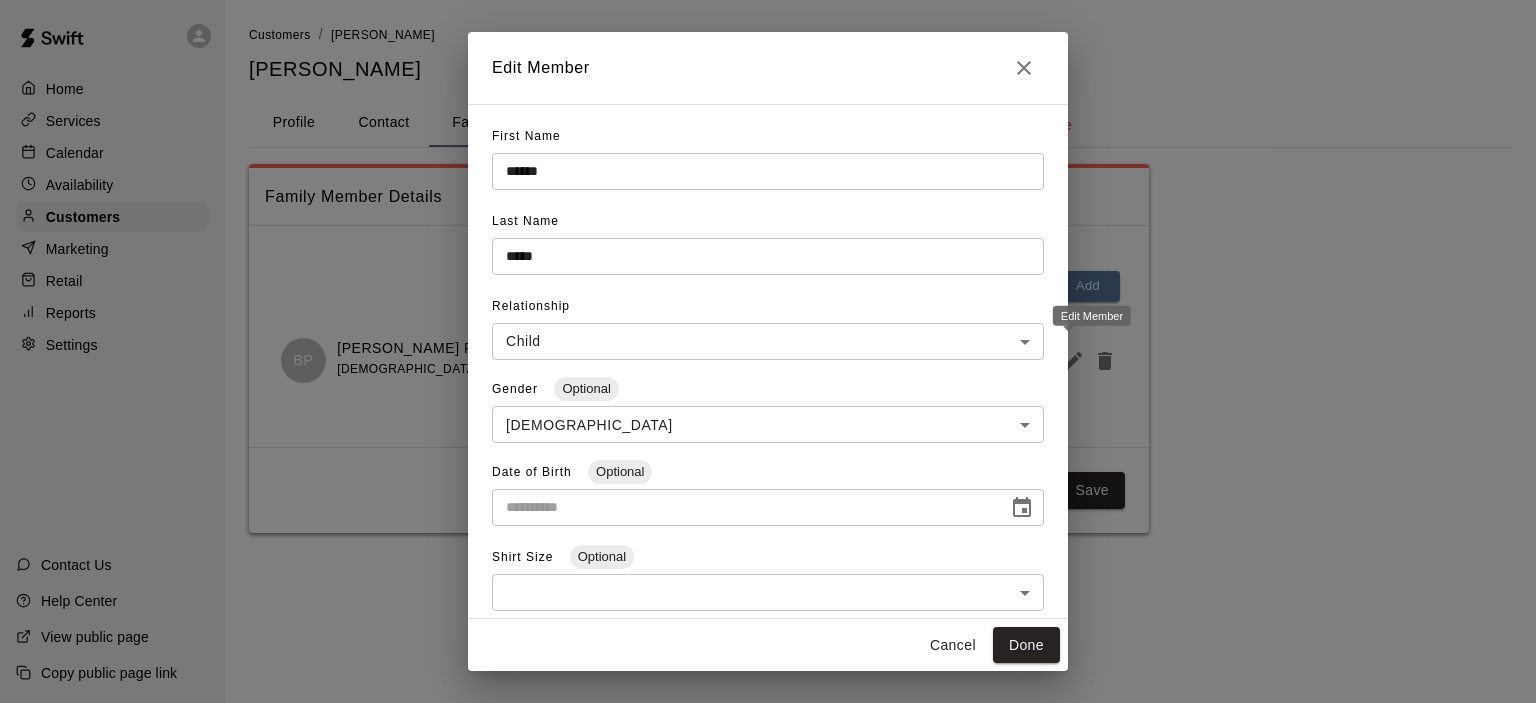 type on "**********" 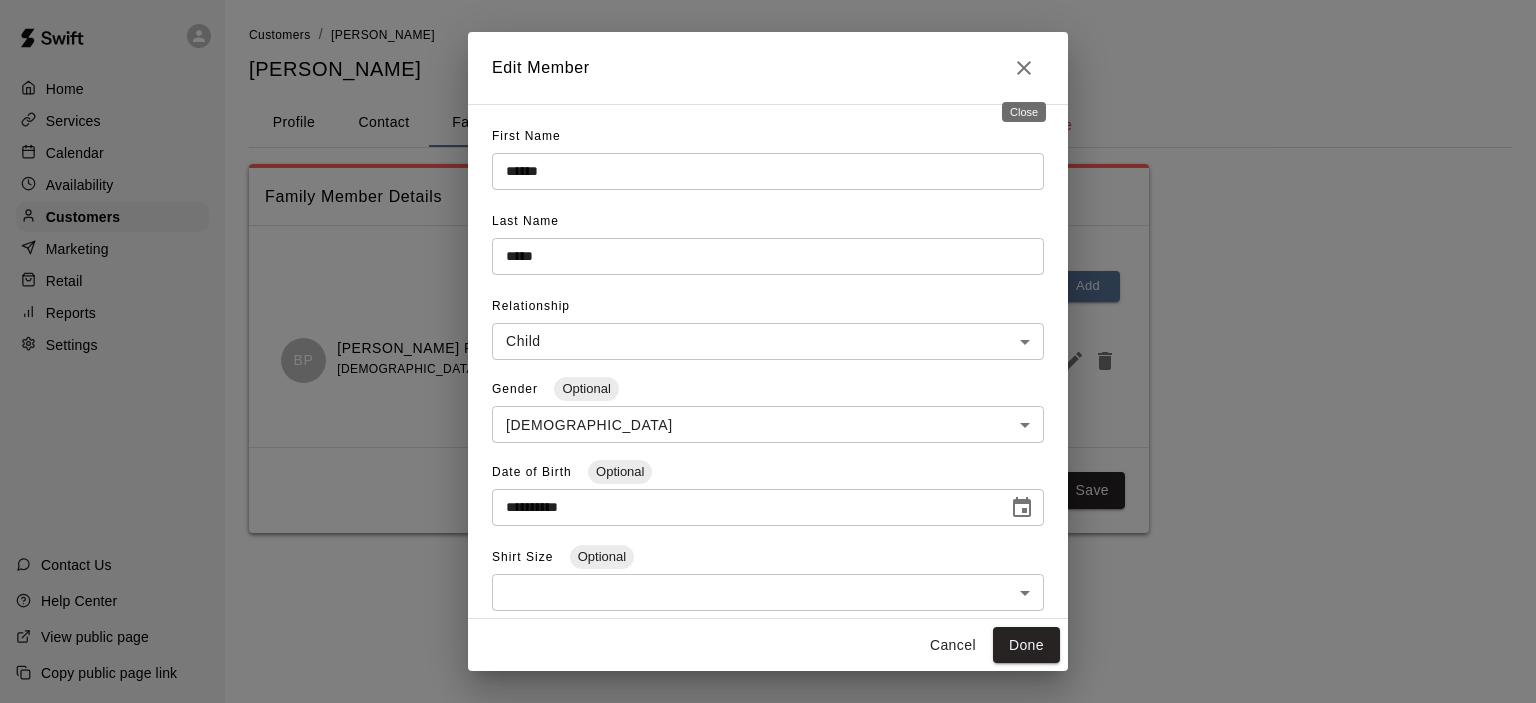 click at bounding box center (1024, 68) 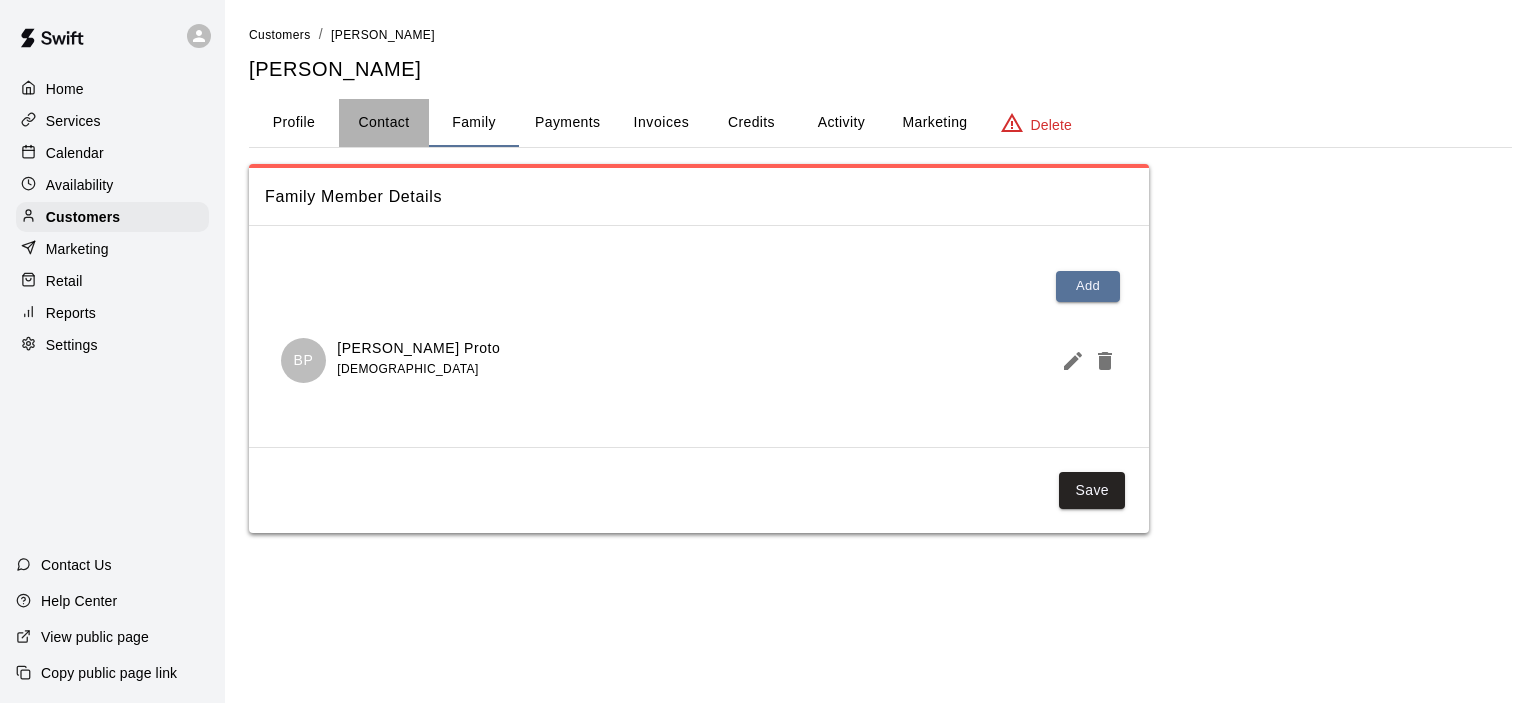 click on "Contact" at bounding box center [384, 123] 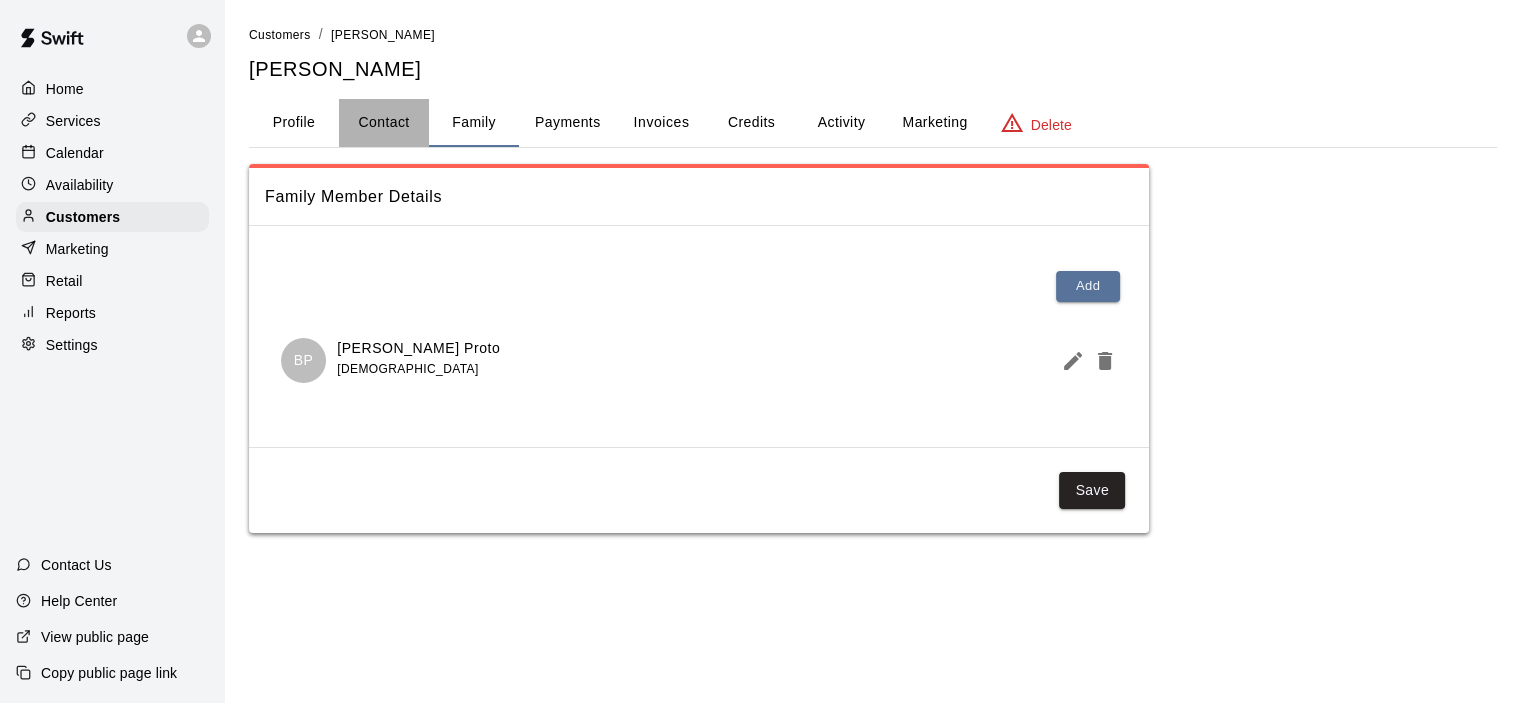 select on "**" 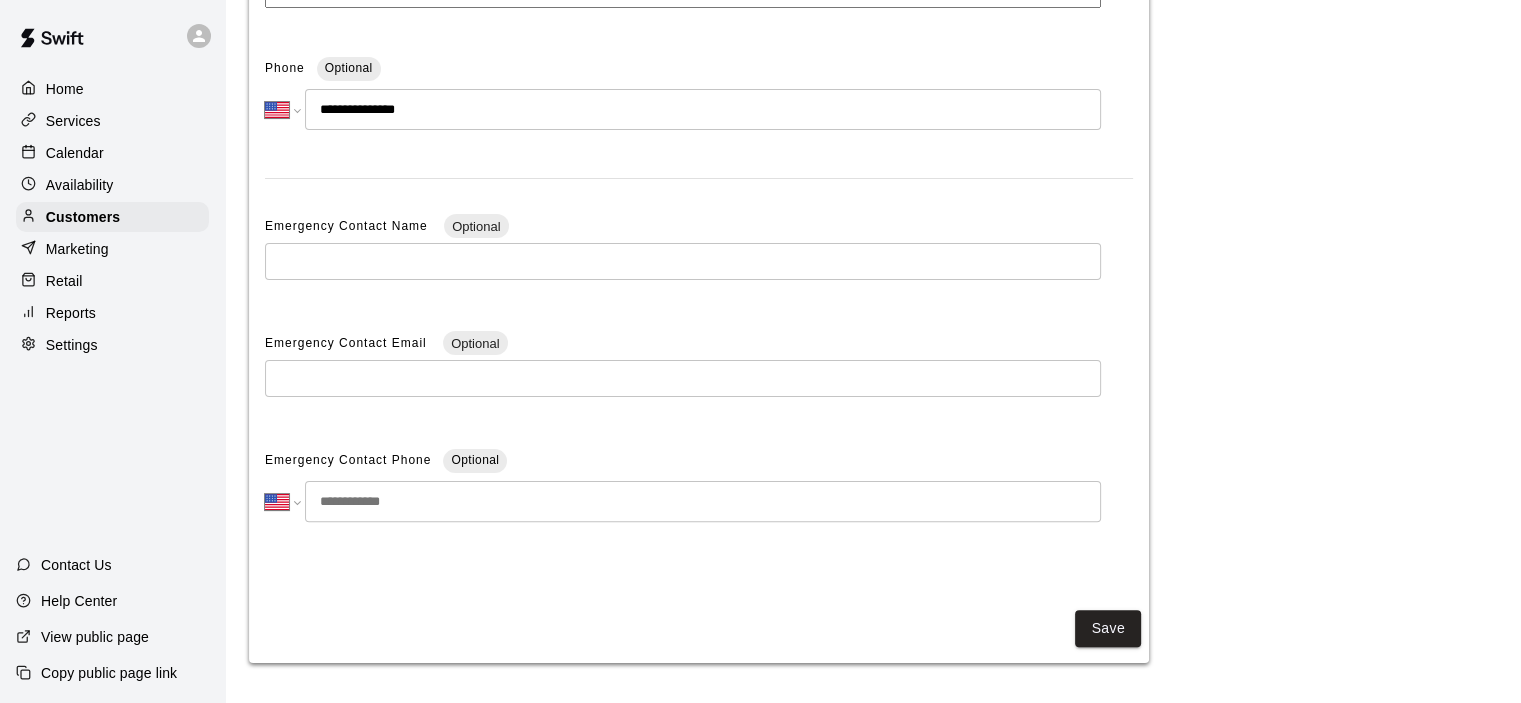scroll, scrollTop: 440, scrollLeft: 0, axis: vertical 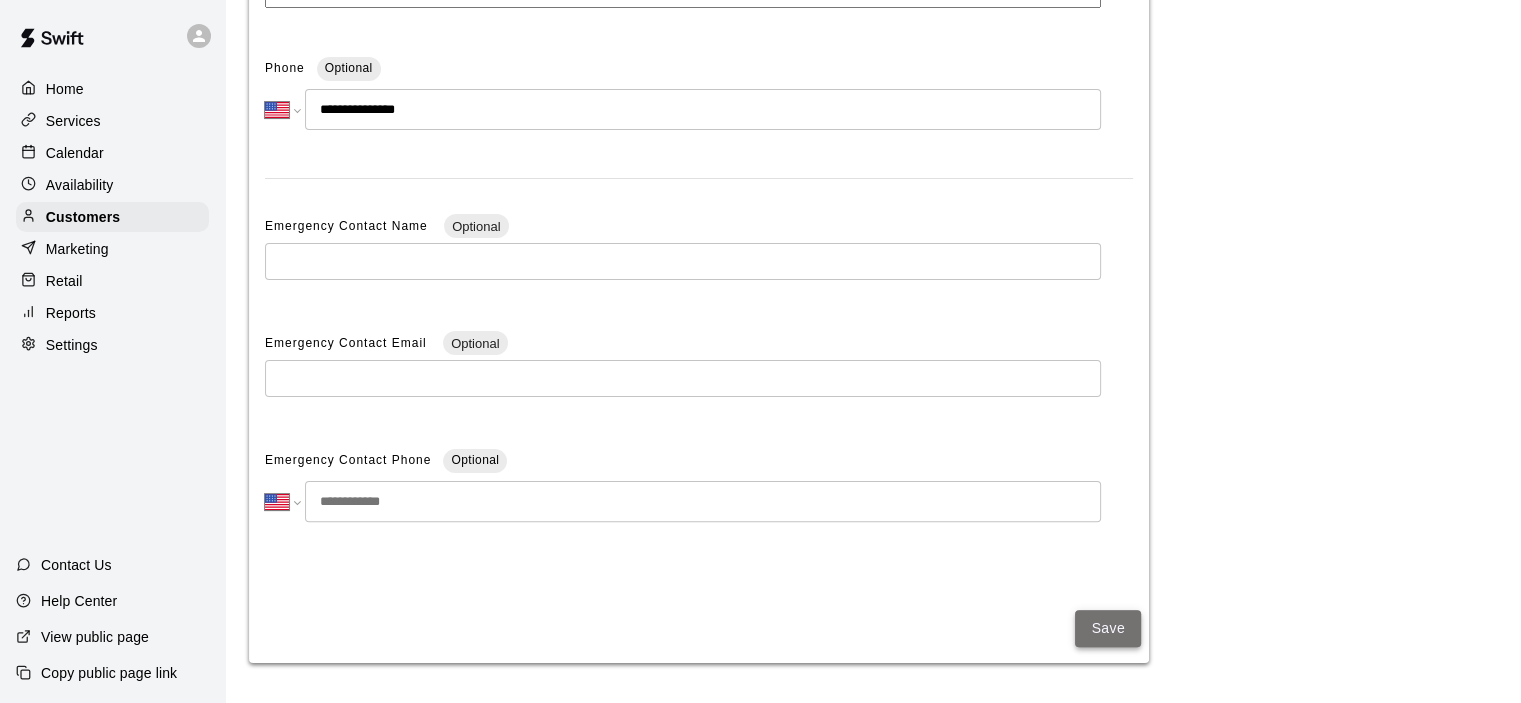 click on "Save" at bounding box center (1108, 628) 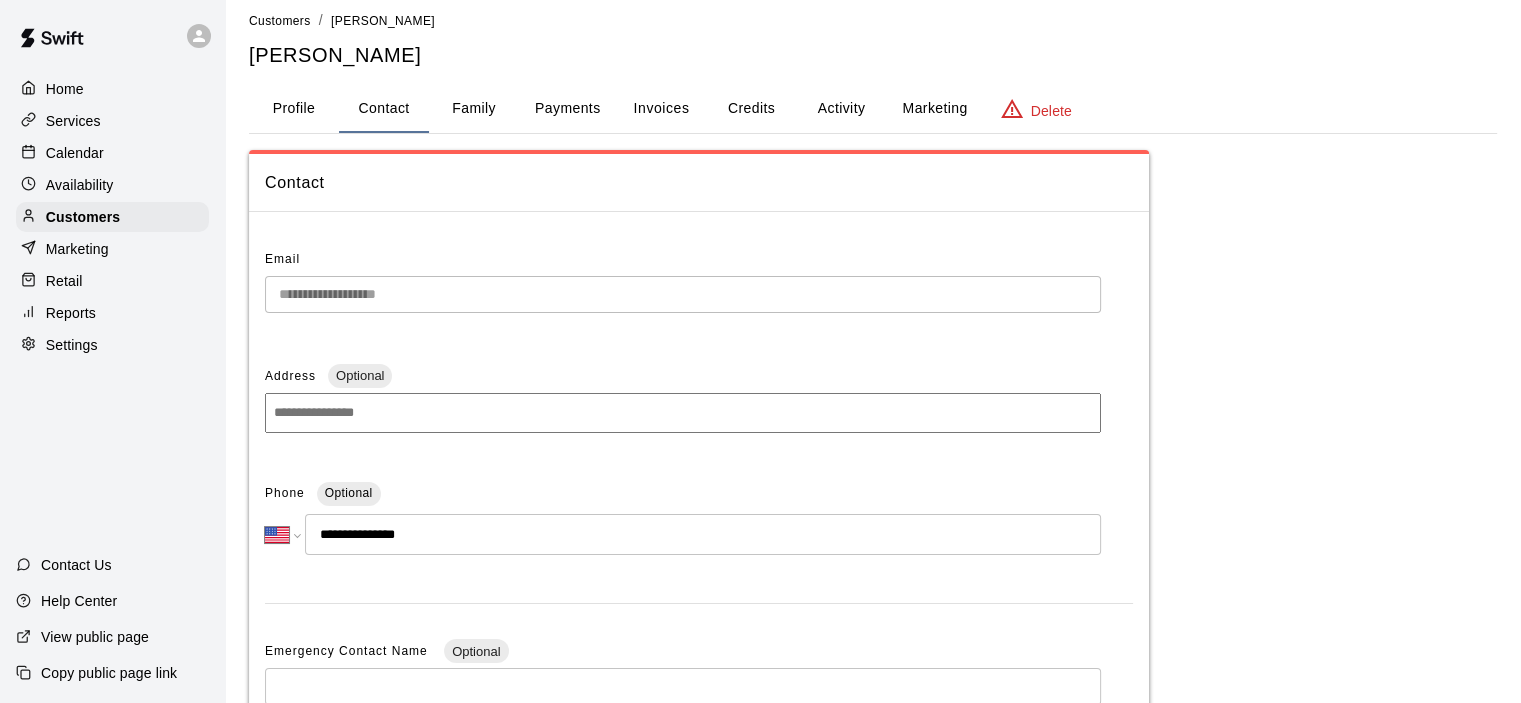 scroll, scrollTop: 0, scrollLeft: 0, axis: both 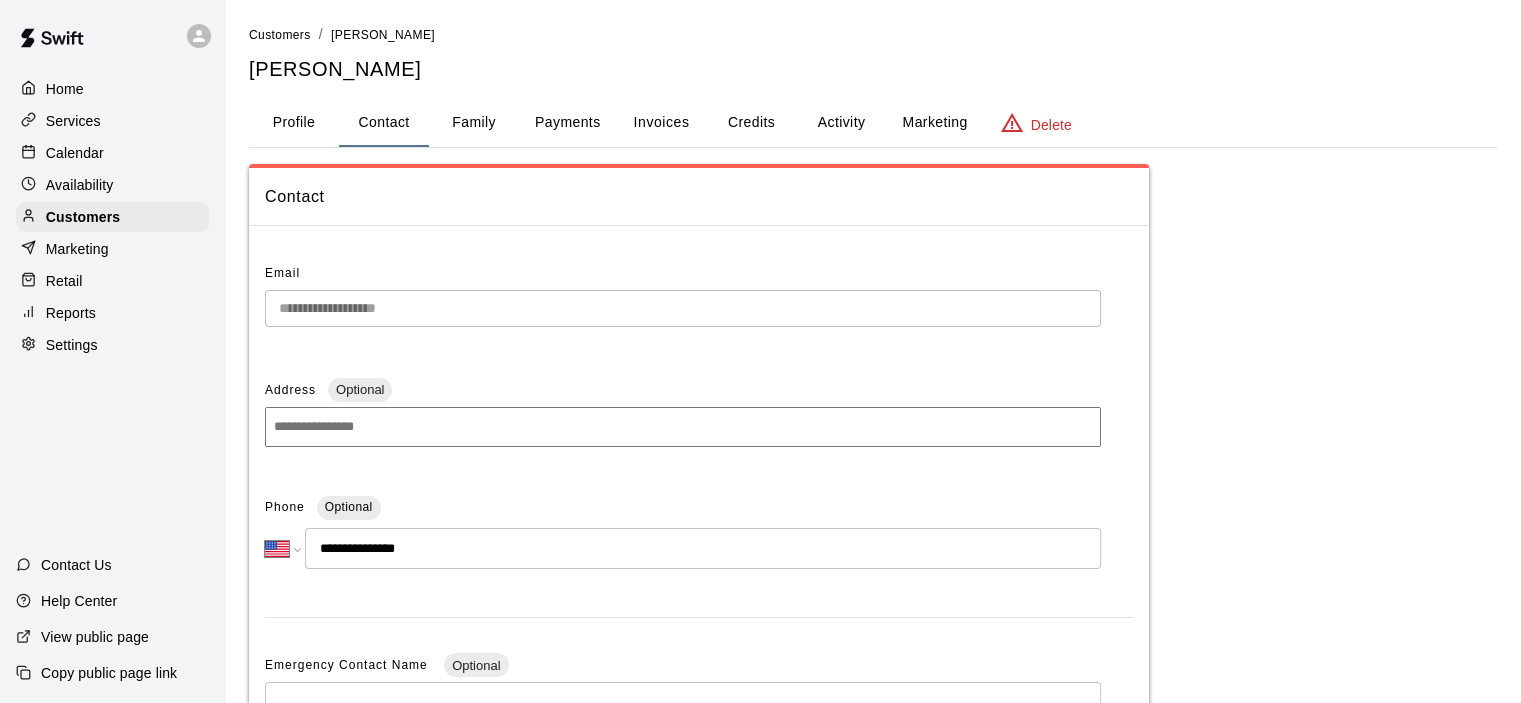 click on "Activity" at bounding box center (841, 123) 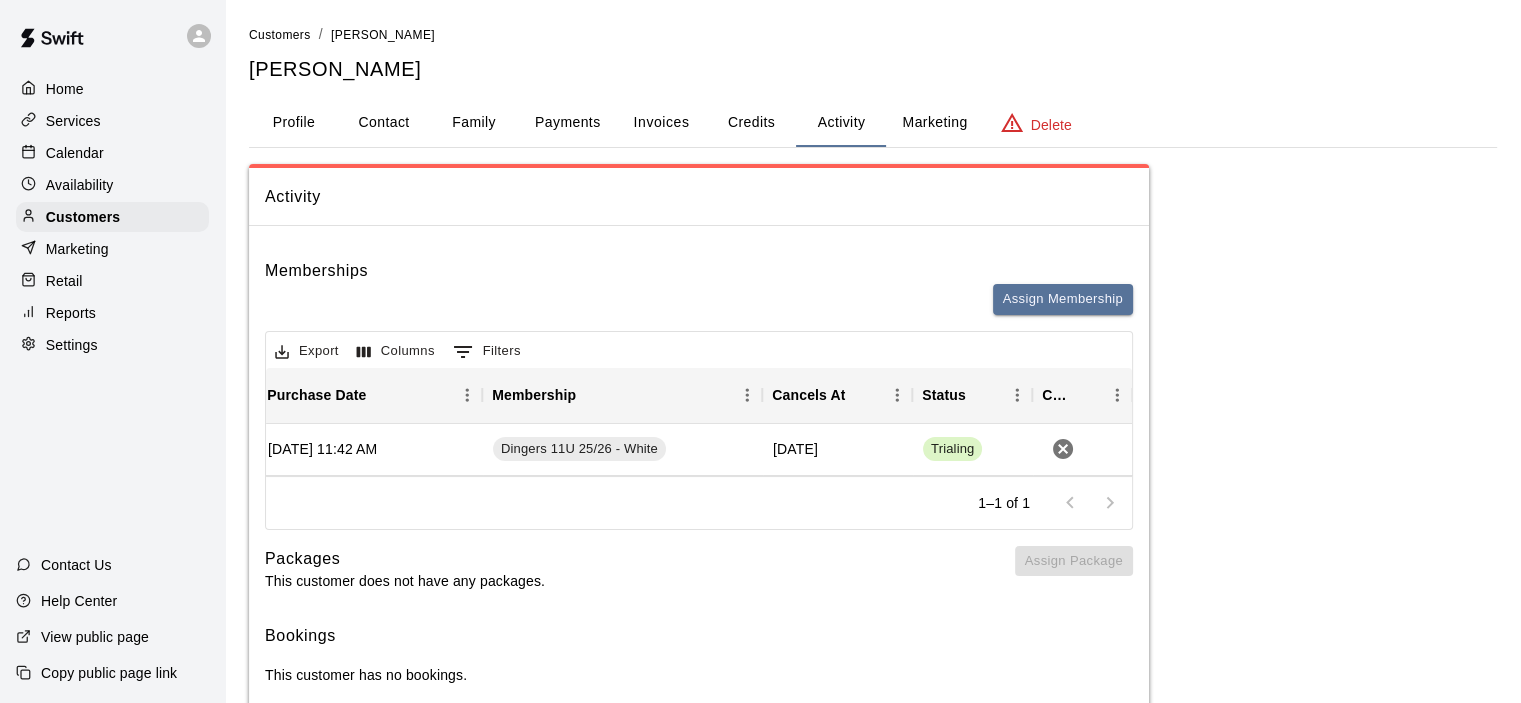 scroll, scrollTop: 0, scrollLeft: 0, axis: both 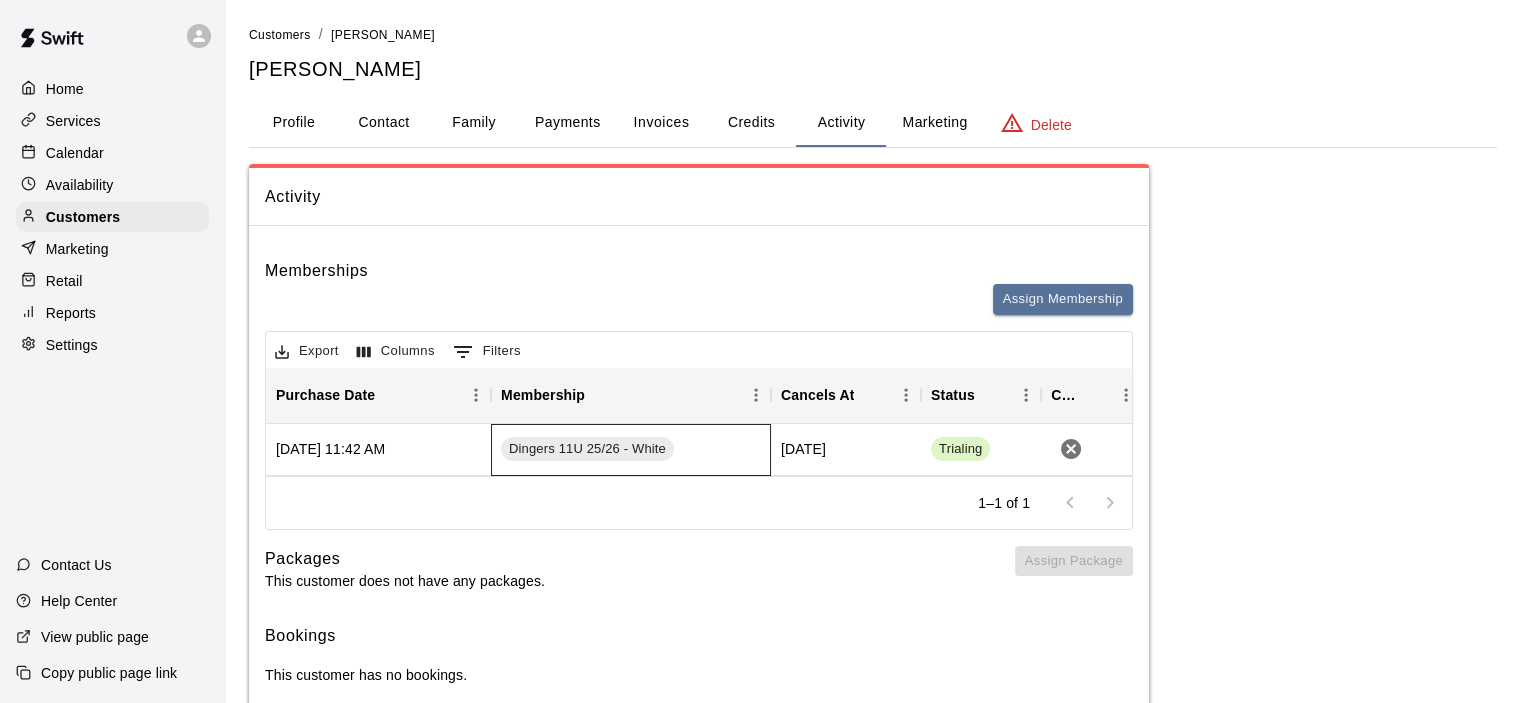 click on "Dingers 11U 25/26 - White" at bounding box center (631, 450) 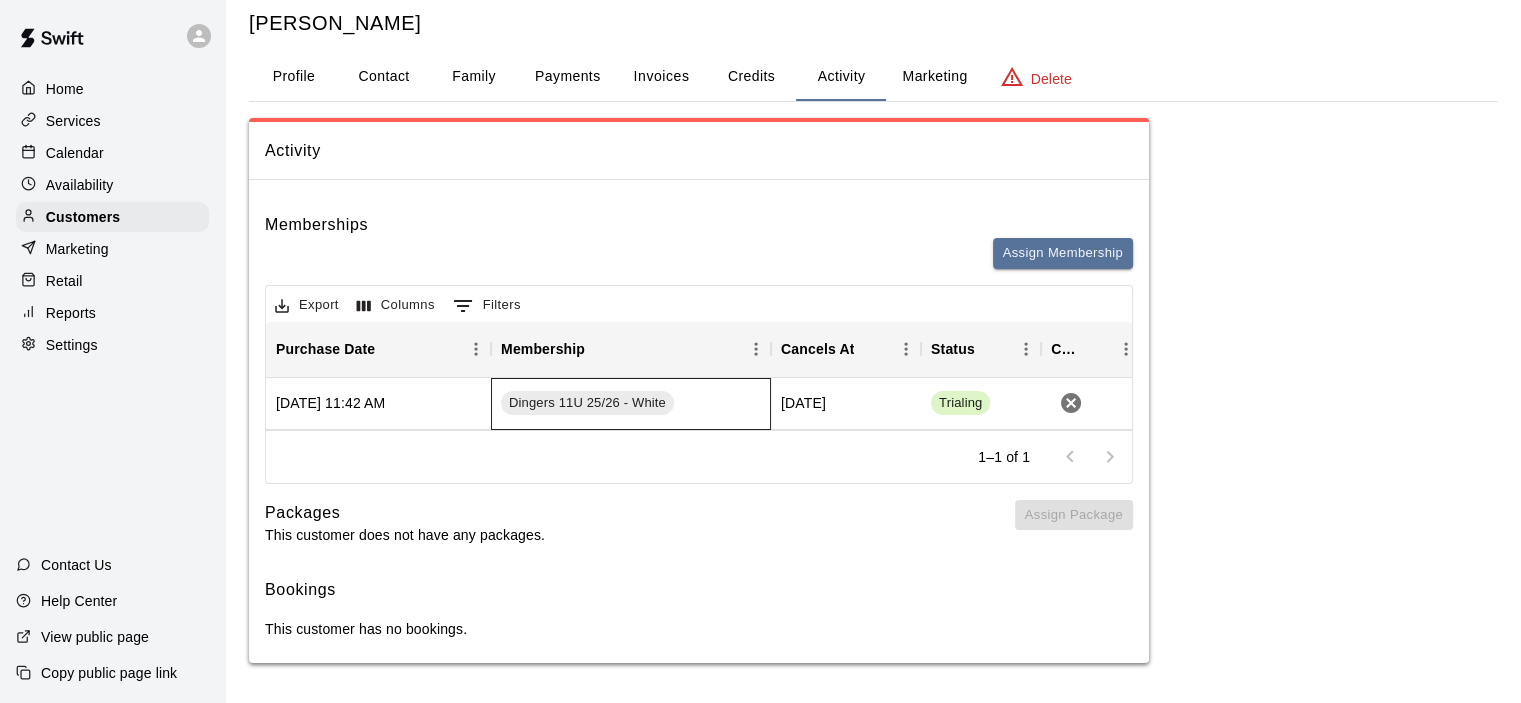scroll, scrollTop: 0, scrollLeft: 0, axis: both 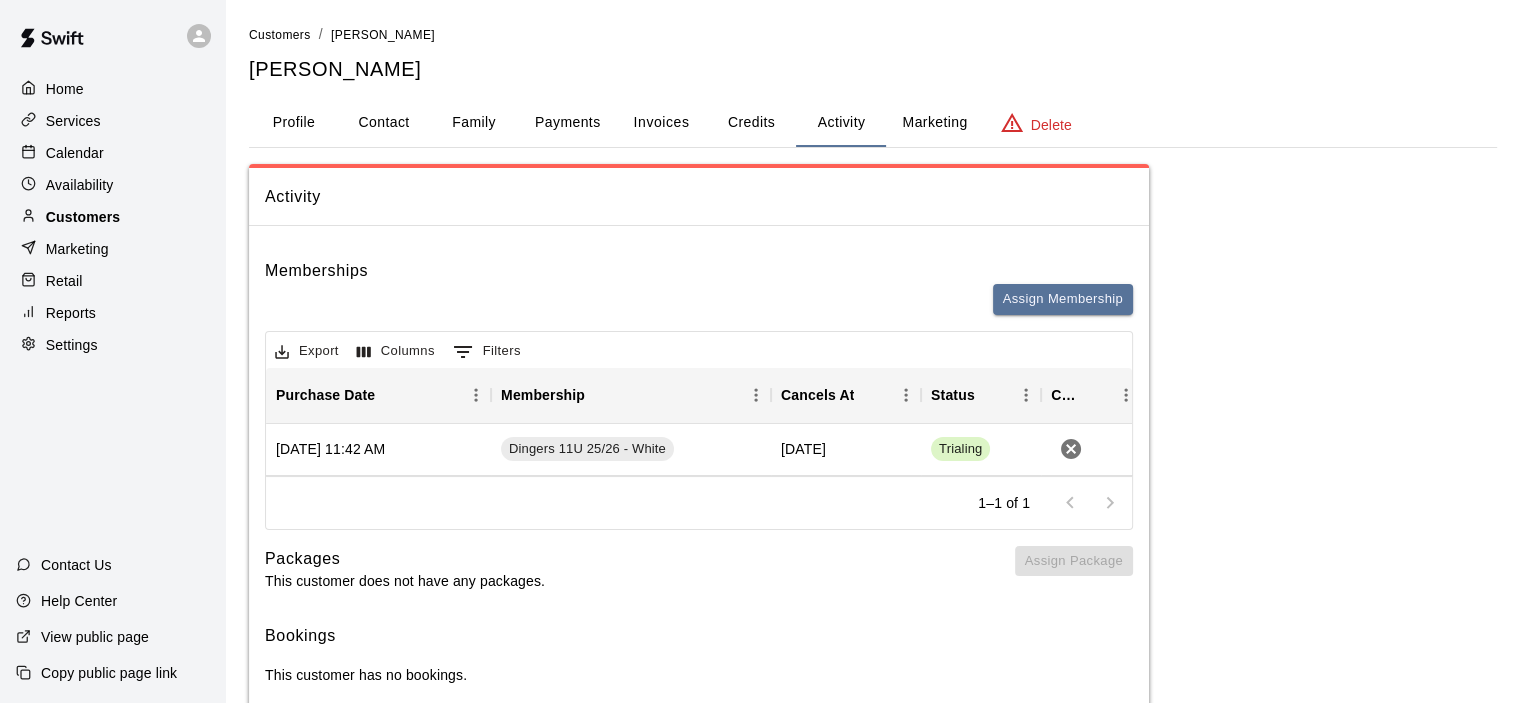 click on "Customers" at bounding box center [83, 217] 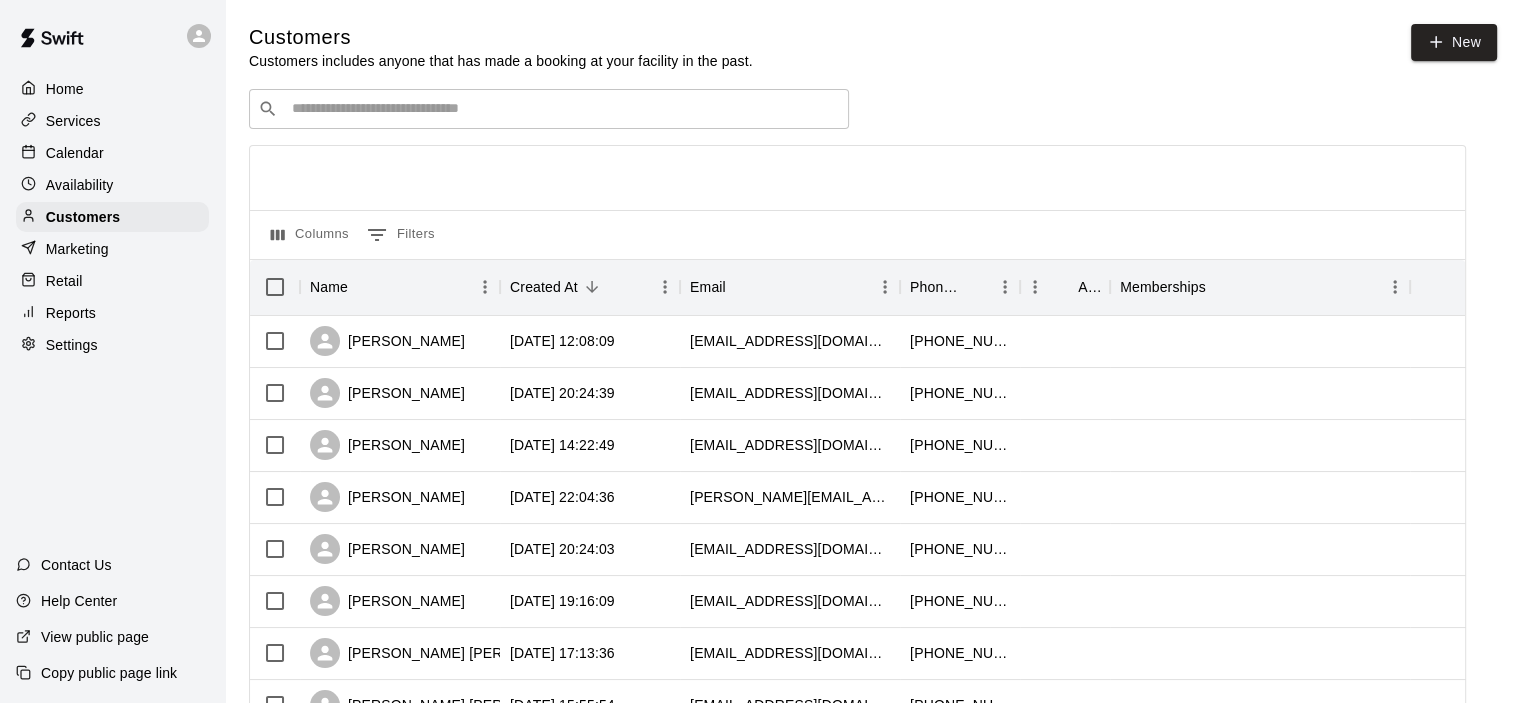 click at bounding box center (563, 109) 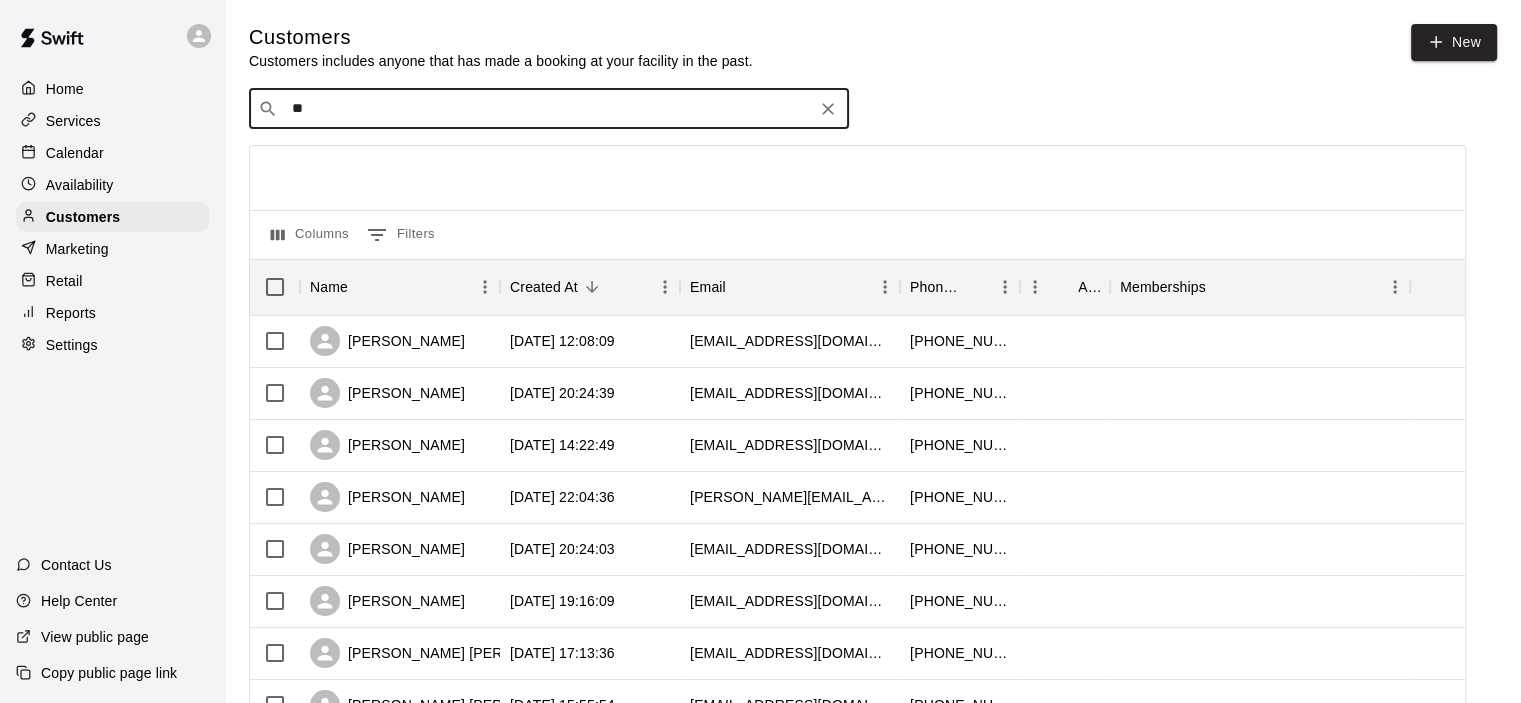 type on "*" 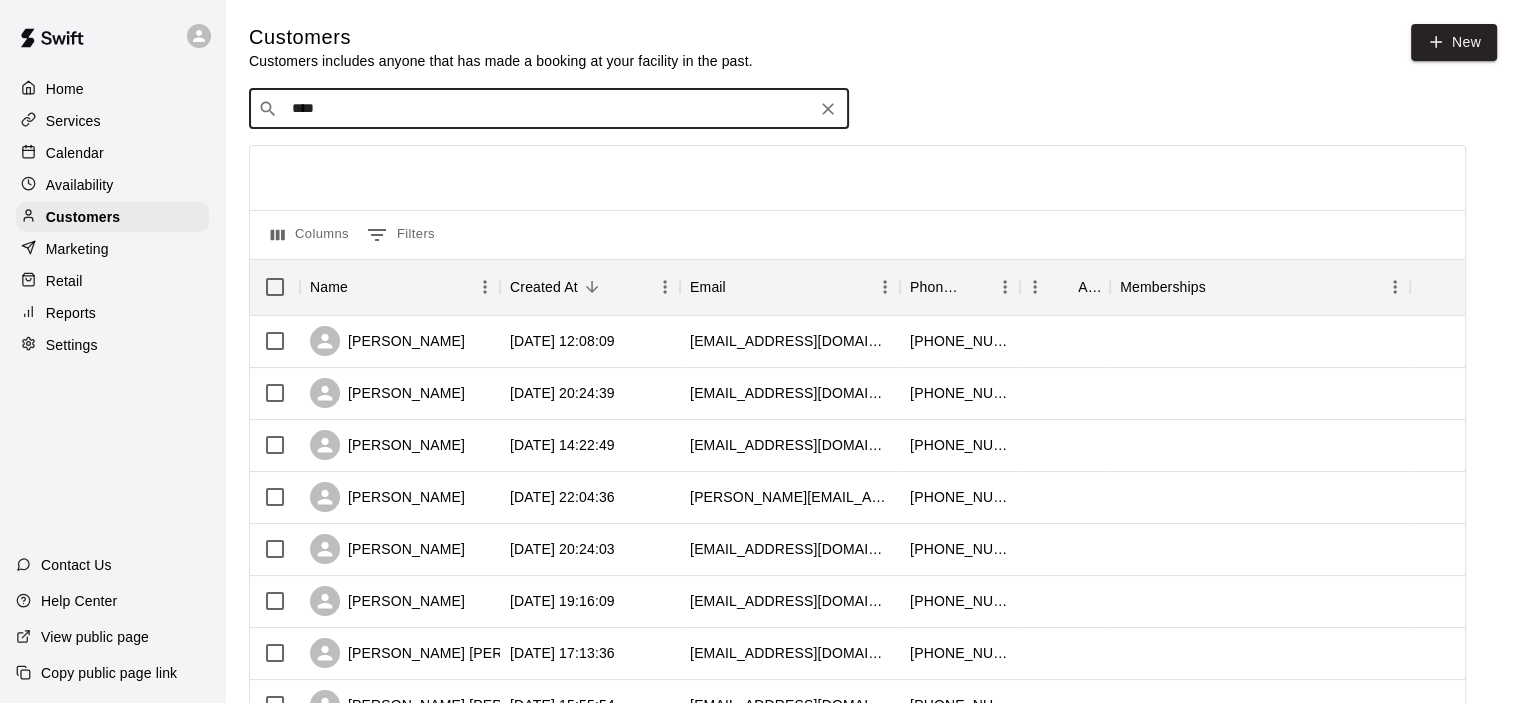 type on "*****" 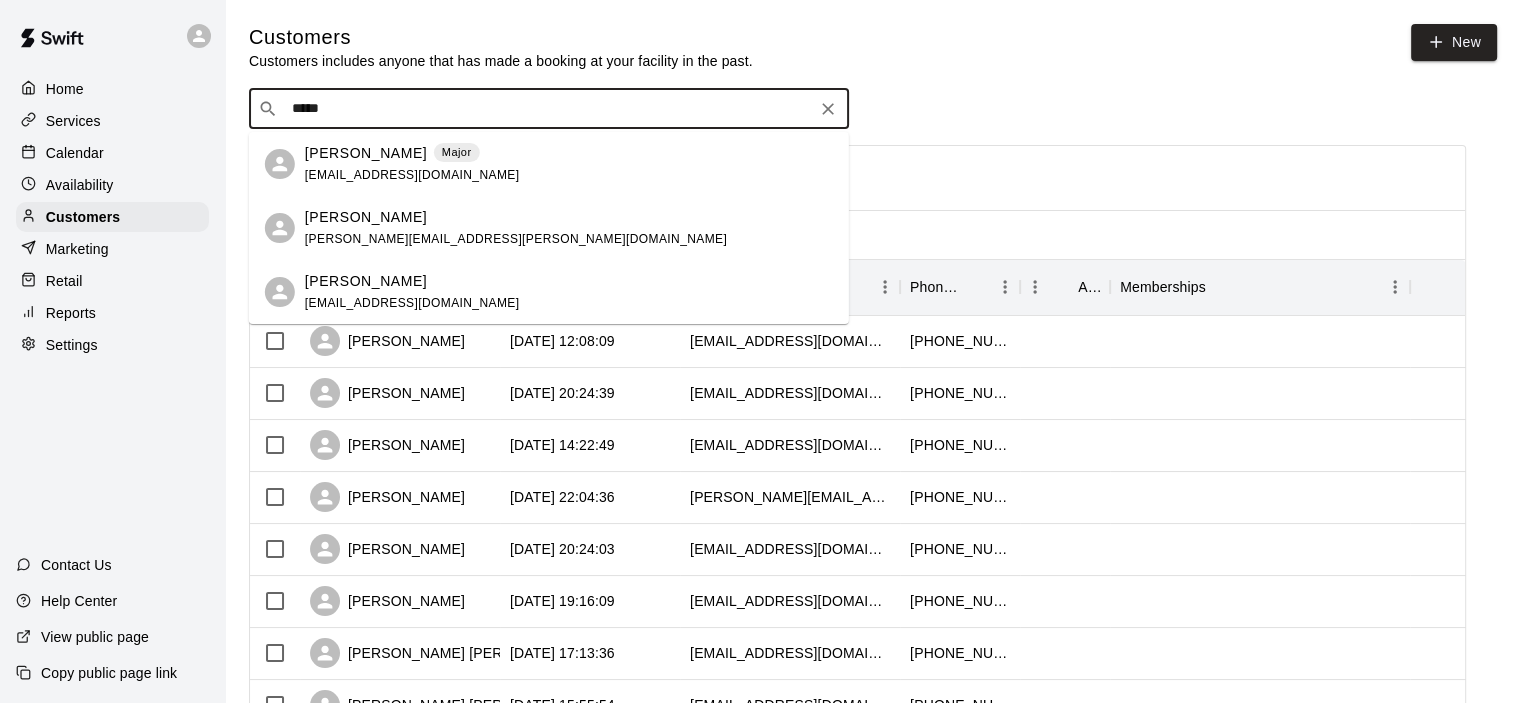 click on "[PERSON_NAME]" at bounding box center [366, 153] 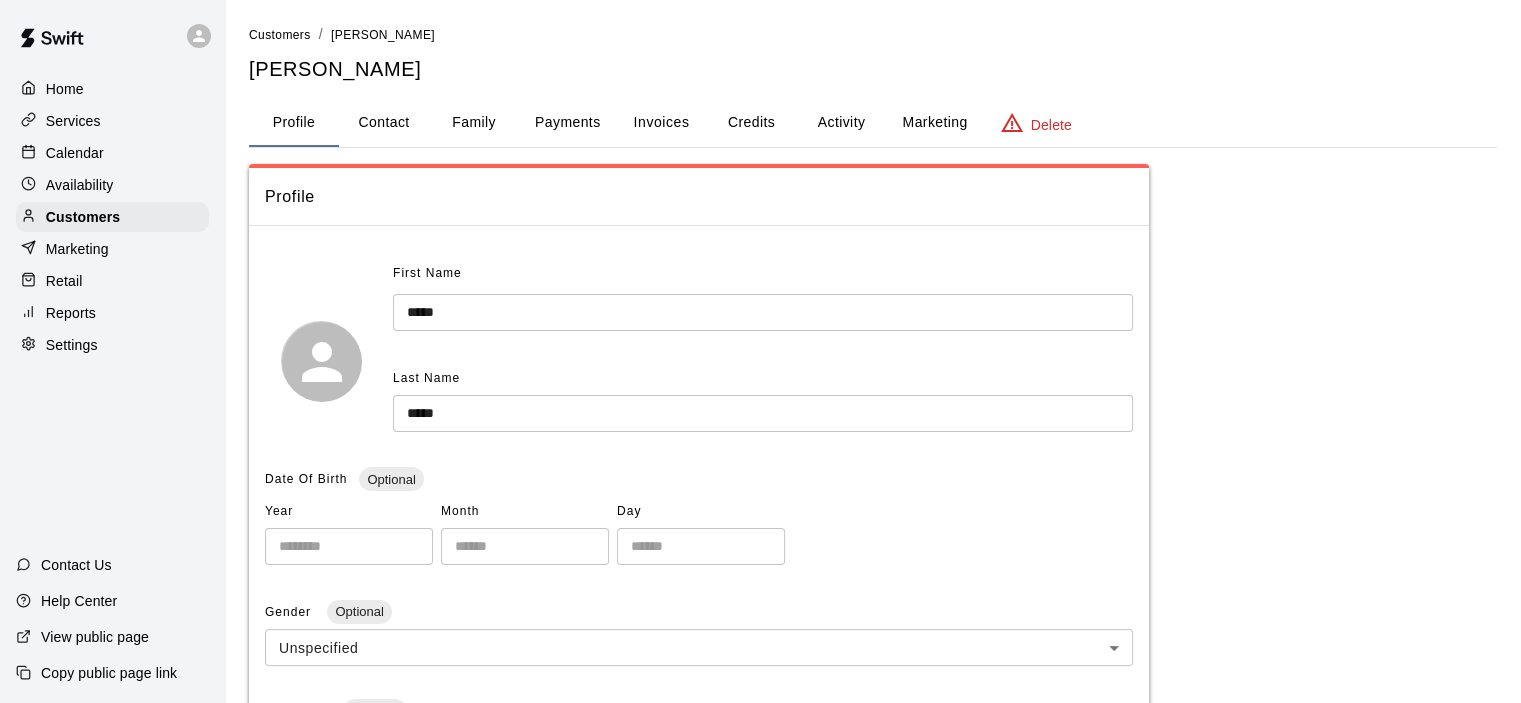 click on "Activity" at bounding box center [841, 123] 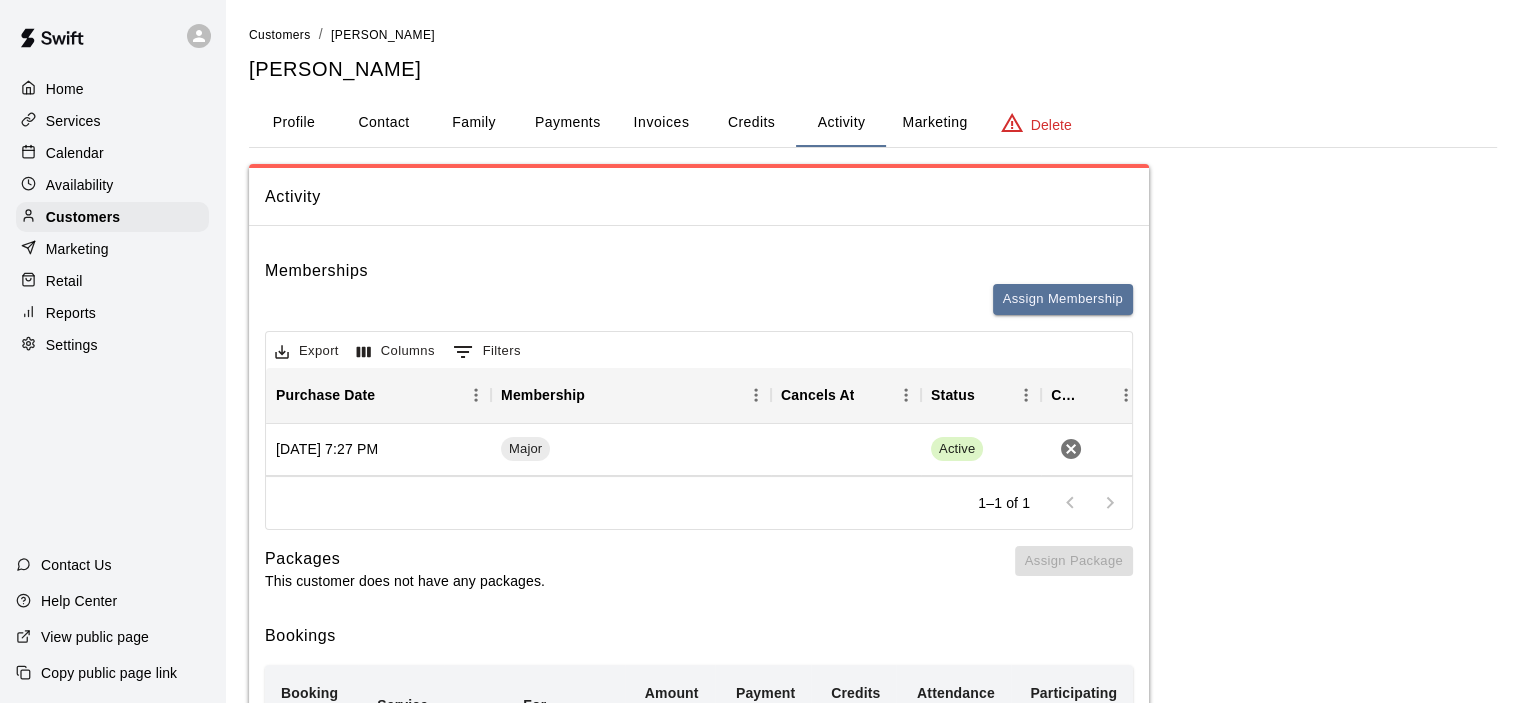 click on "Payments" at bounding box center (567, 123) 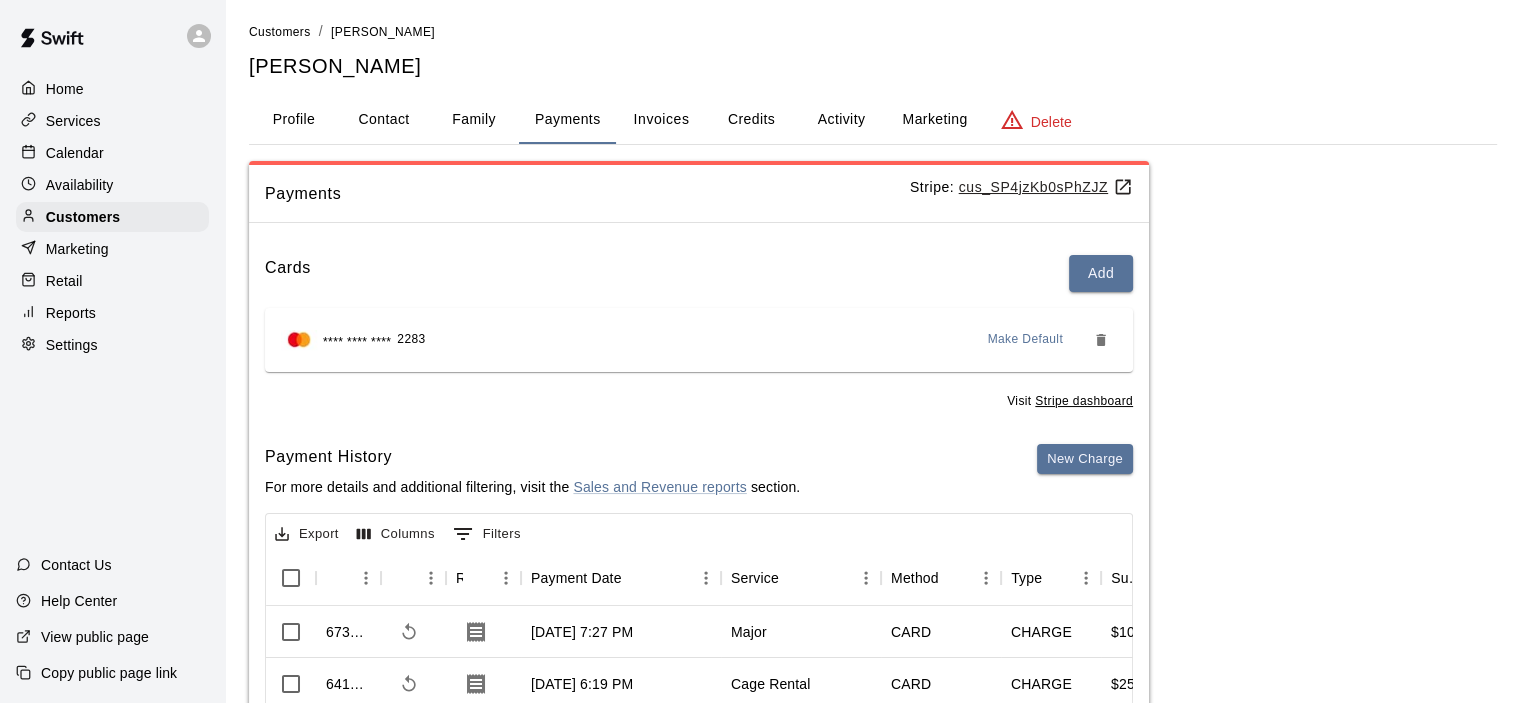 scroll, scrollTop: 0, scrollLeft: 0, axis: both 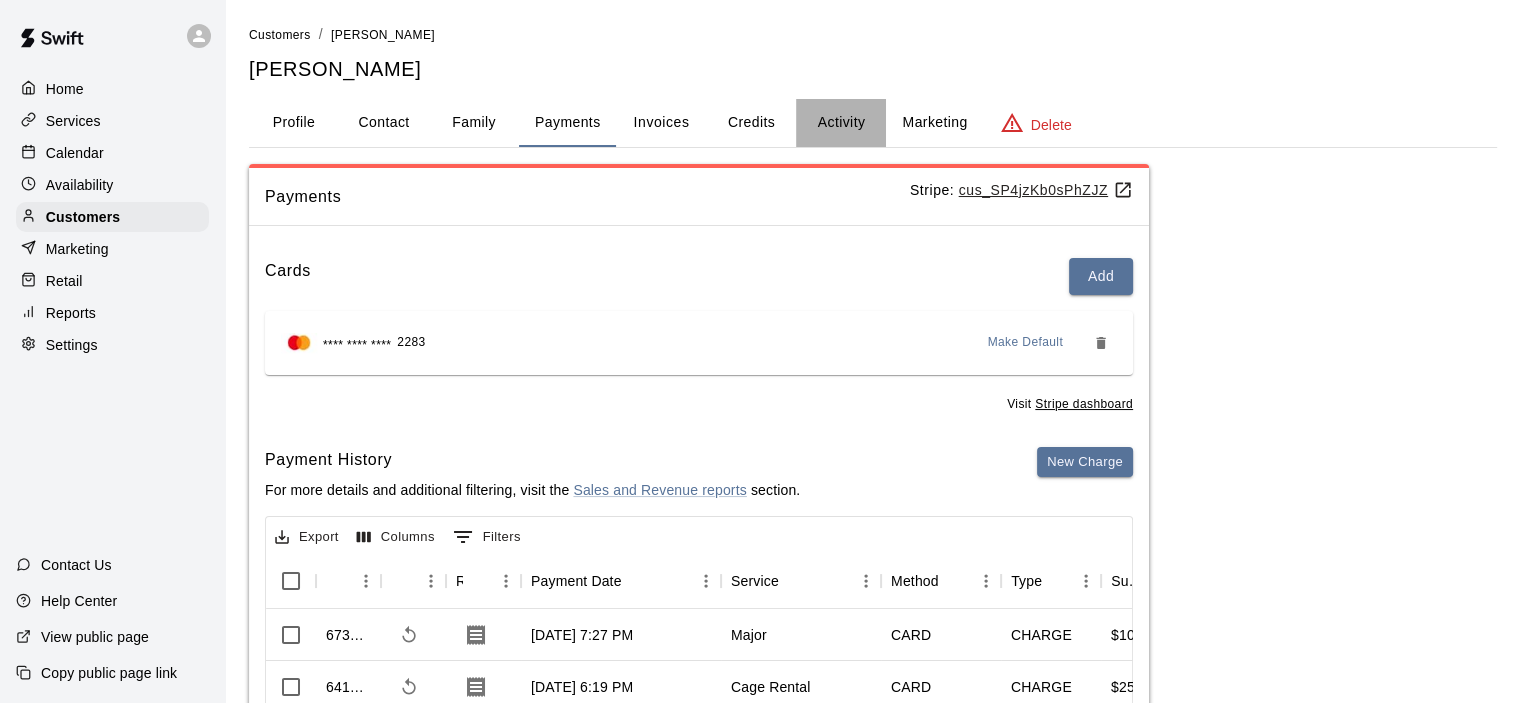 click on "Activity" at bounding box center (841, 123) 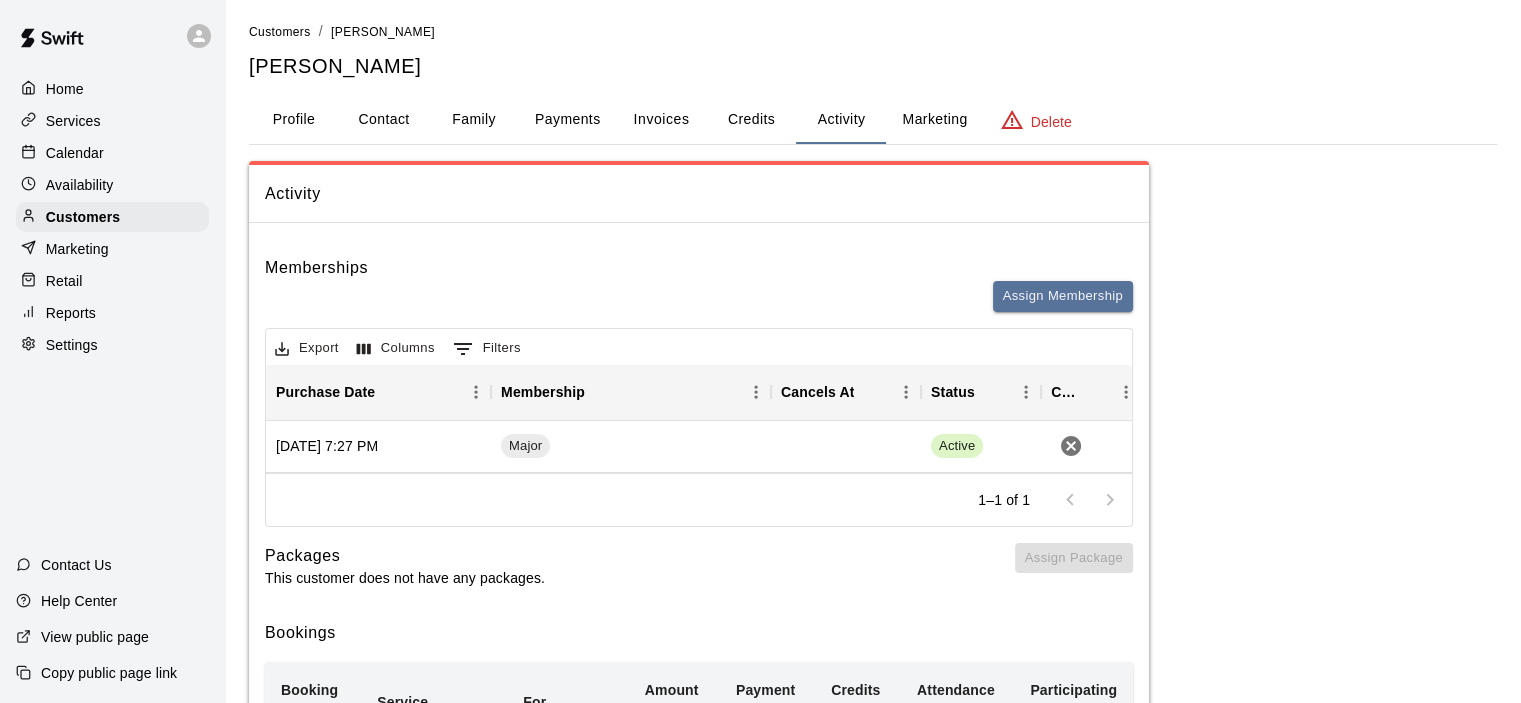scroll, scrollTop: 0, scrollLeft: 0, axis: both 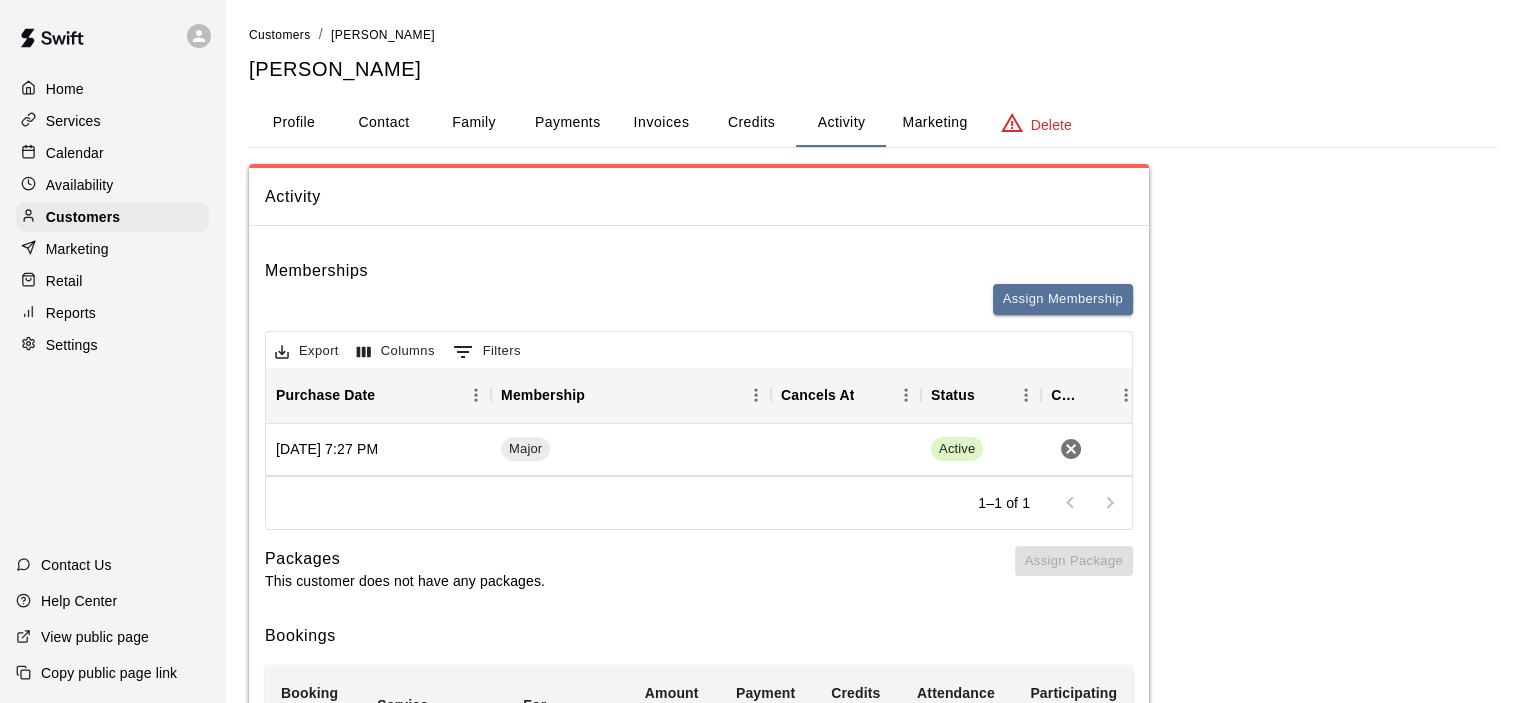 click on "Family" at bounding box center (474, 123) 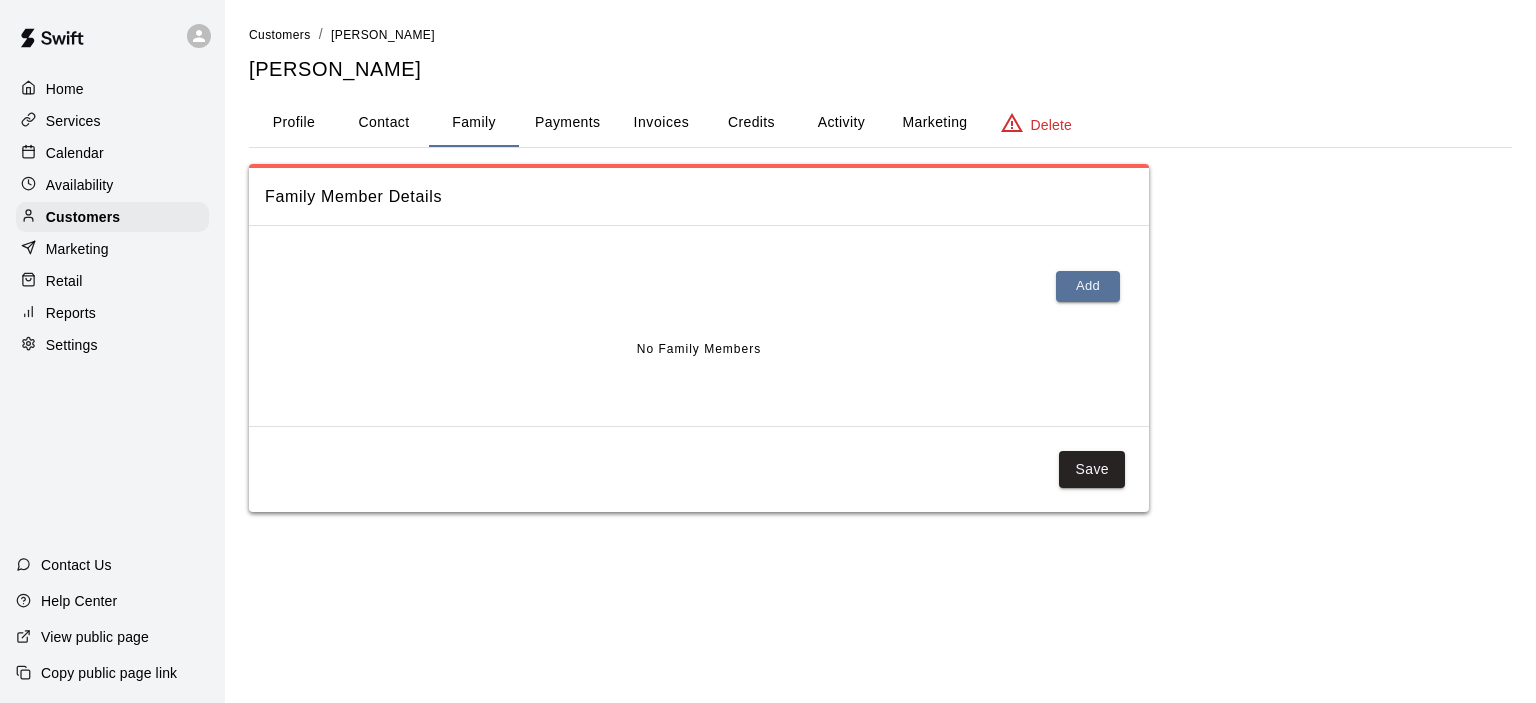 click on "Payments" at bounding box center (567, 123) 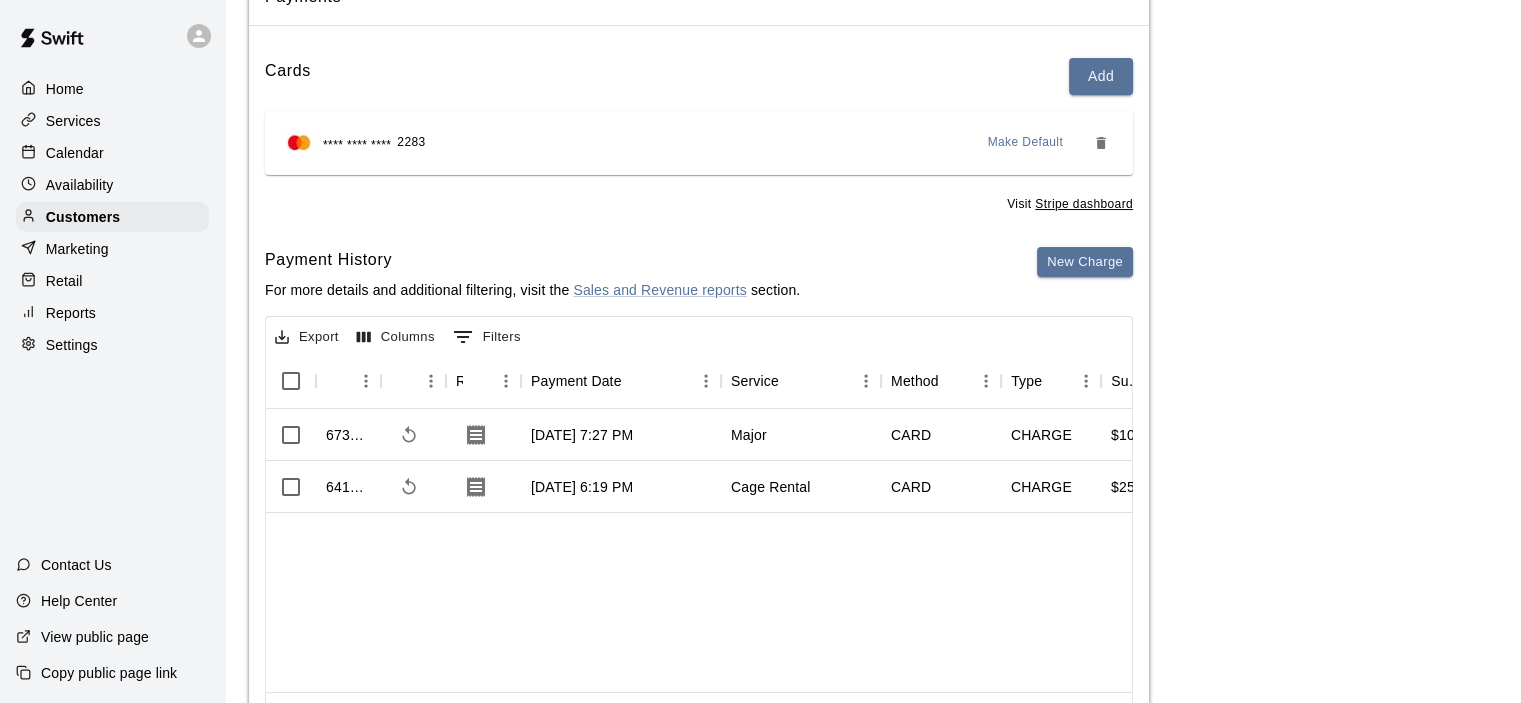 scroll, scrollTop: 0, scrollLeft: 0, axis: both 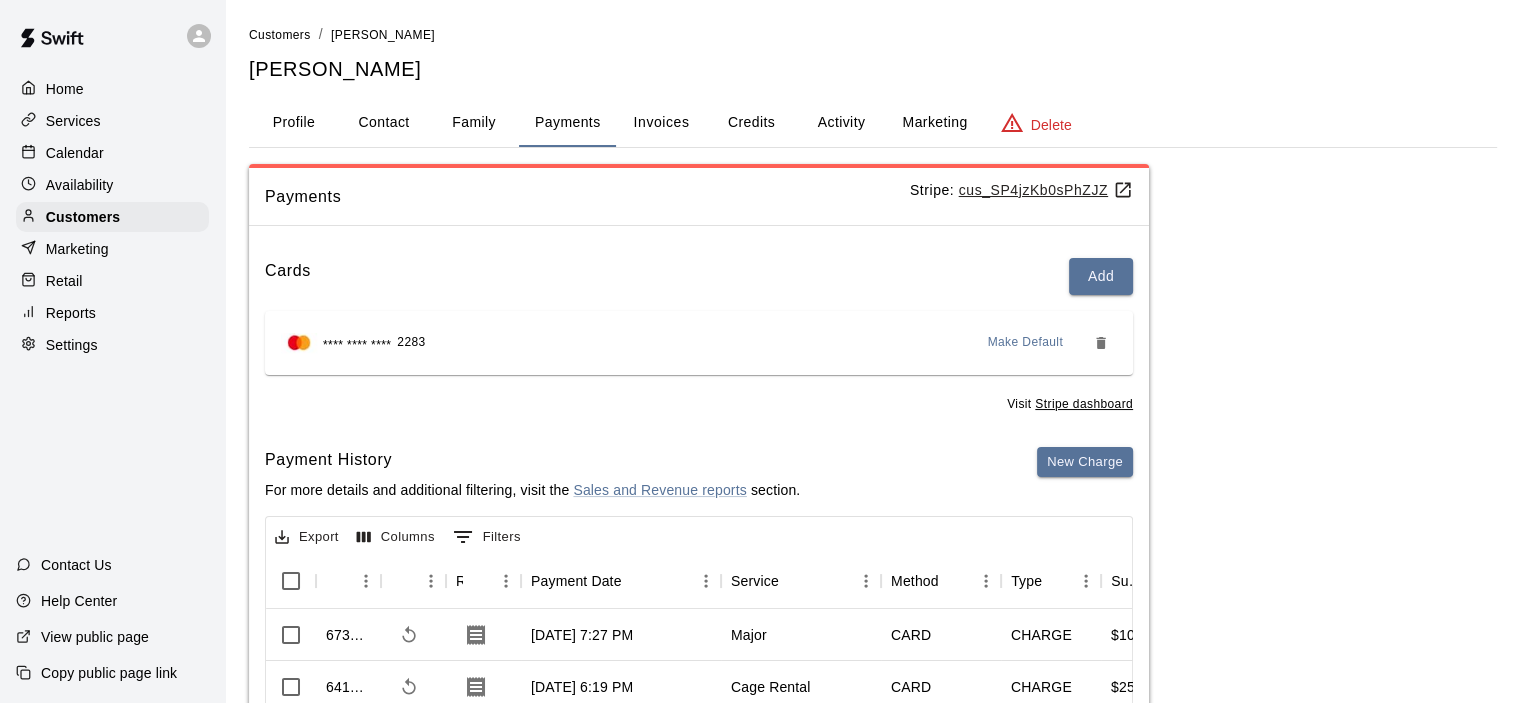 click on "Calendar" at bounding box center (75, 153) 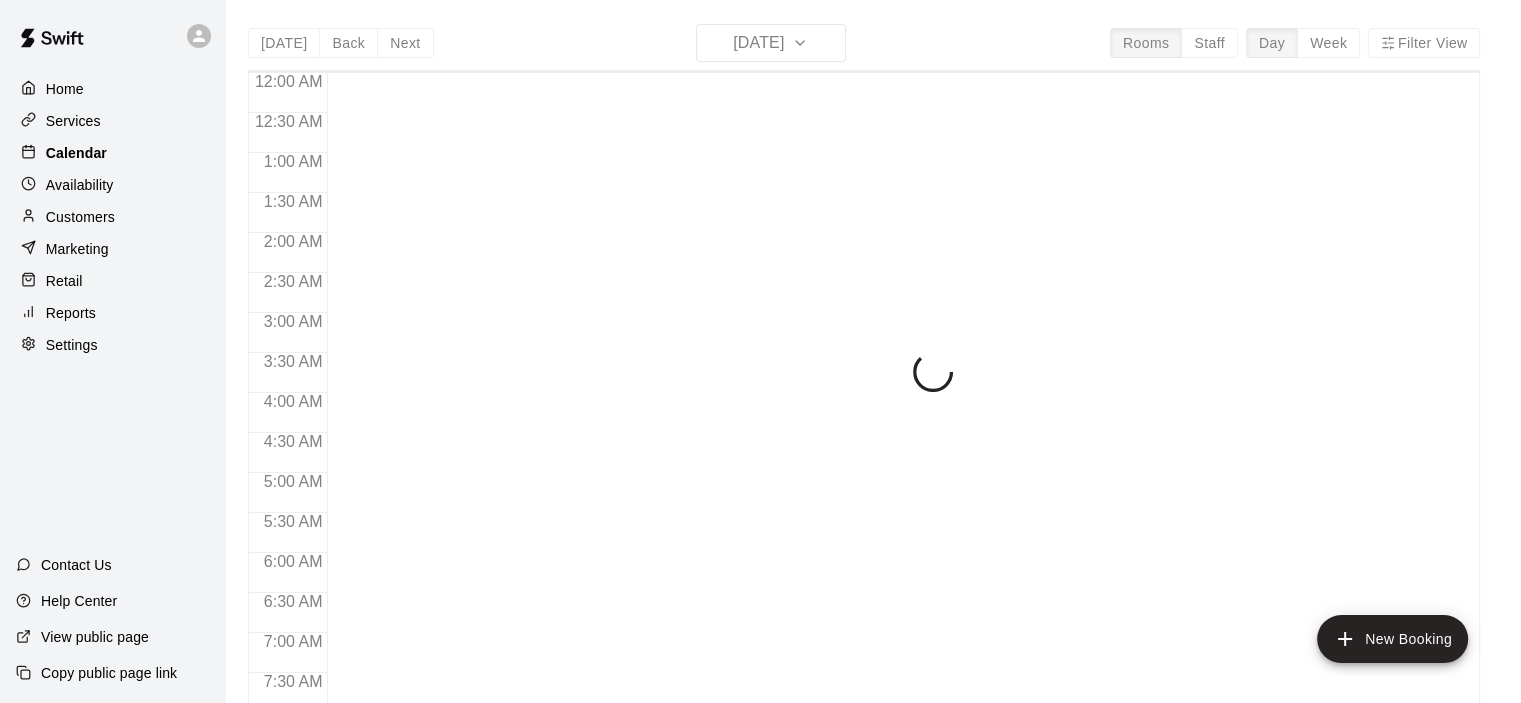 scroll, scrollTop: 1265, scrollLeft: 0, axis: vertical 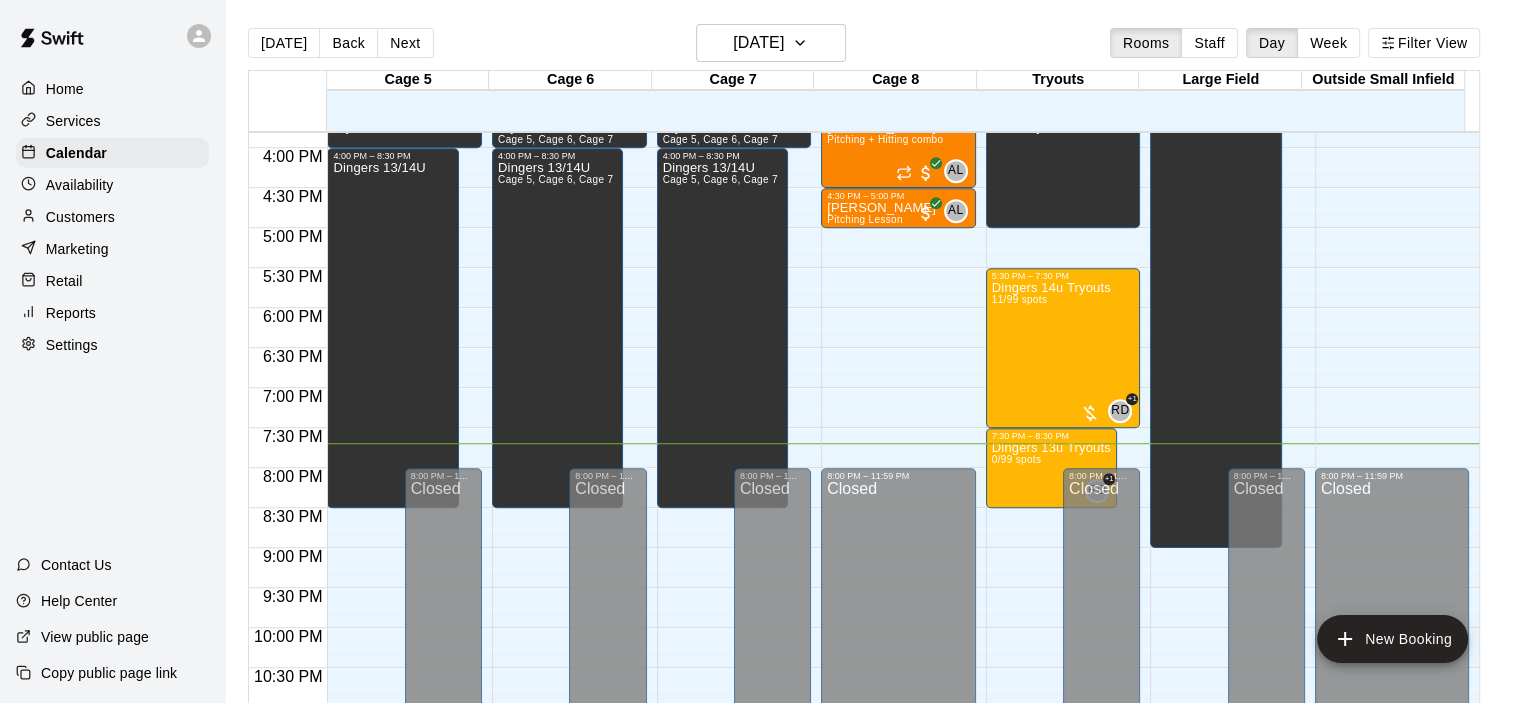 click on "Availability" at bounding box center [112, 185] 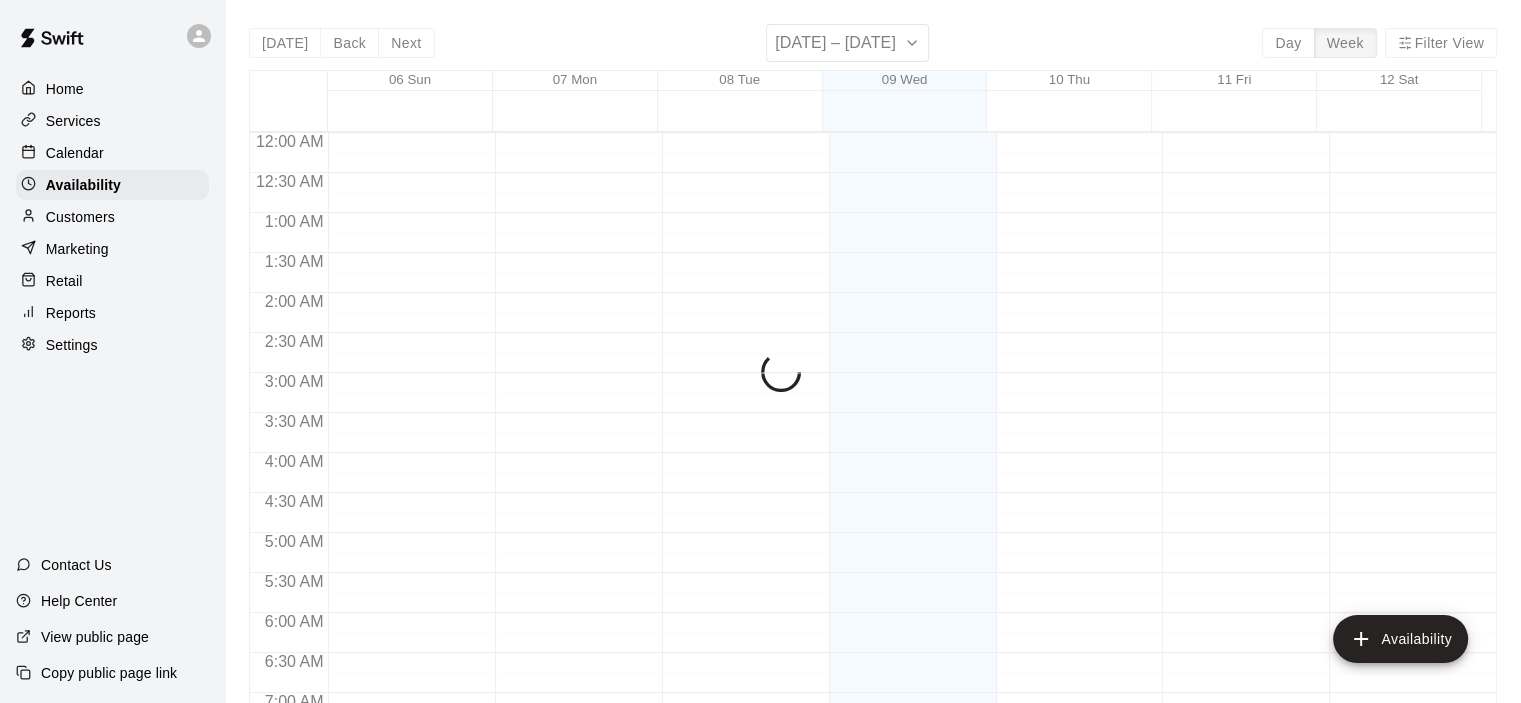 click on "Customers" at bounding box center [80, 217] 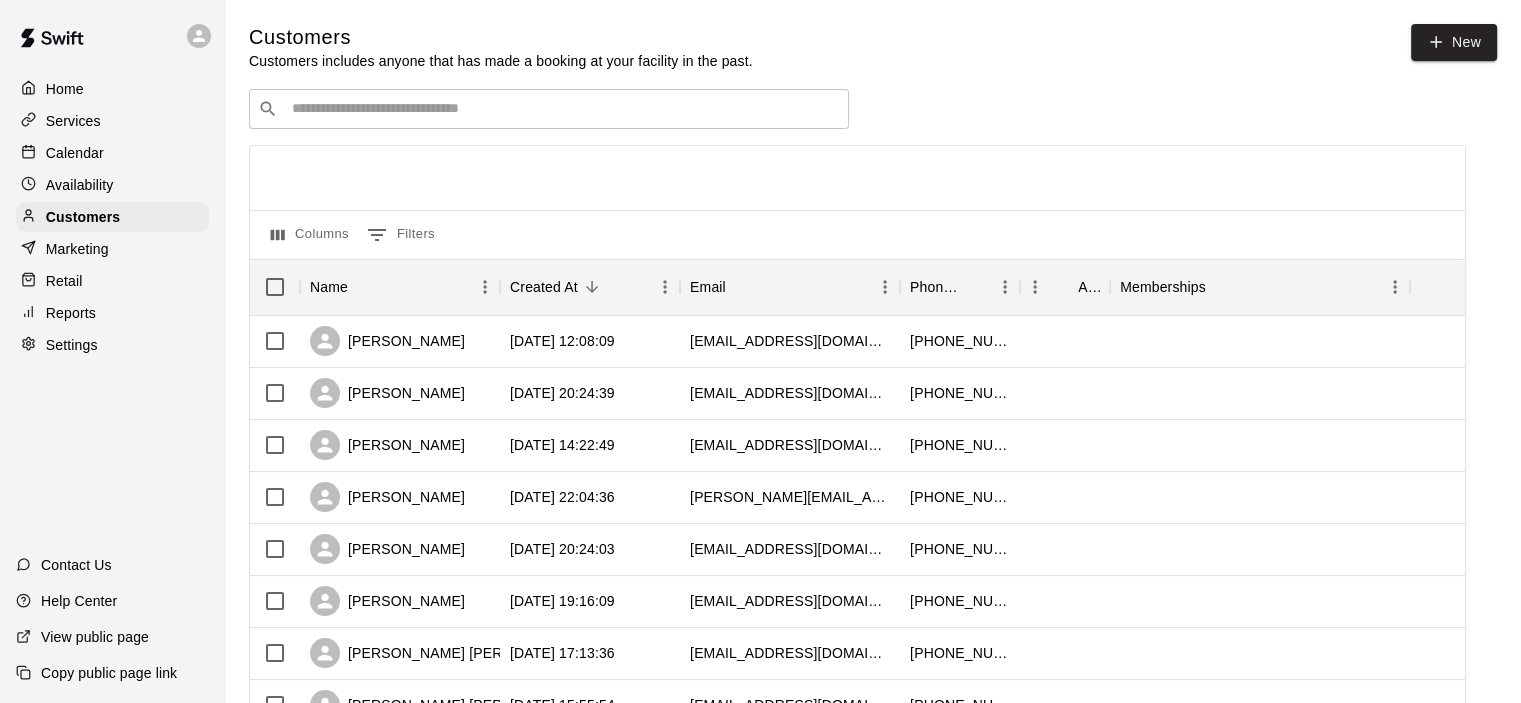 click at bounding box center [563, 109] 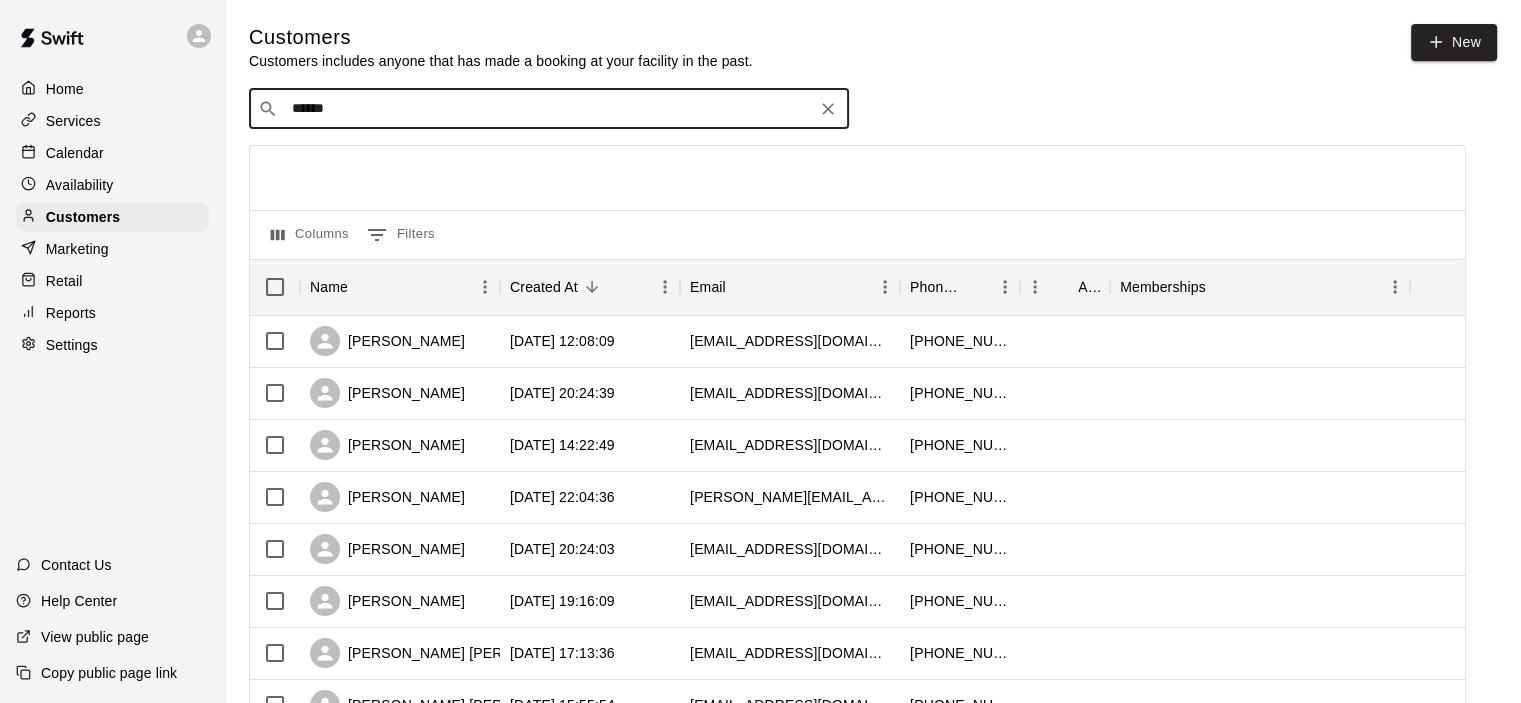 type on "******" 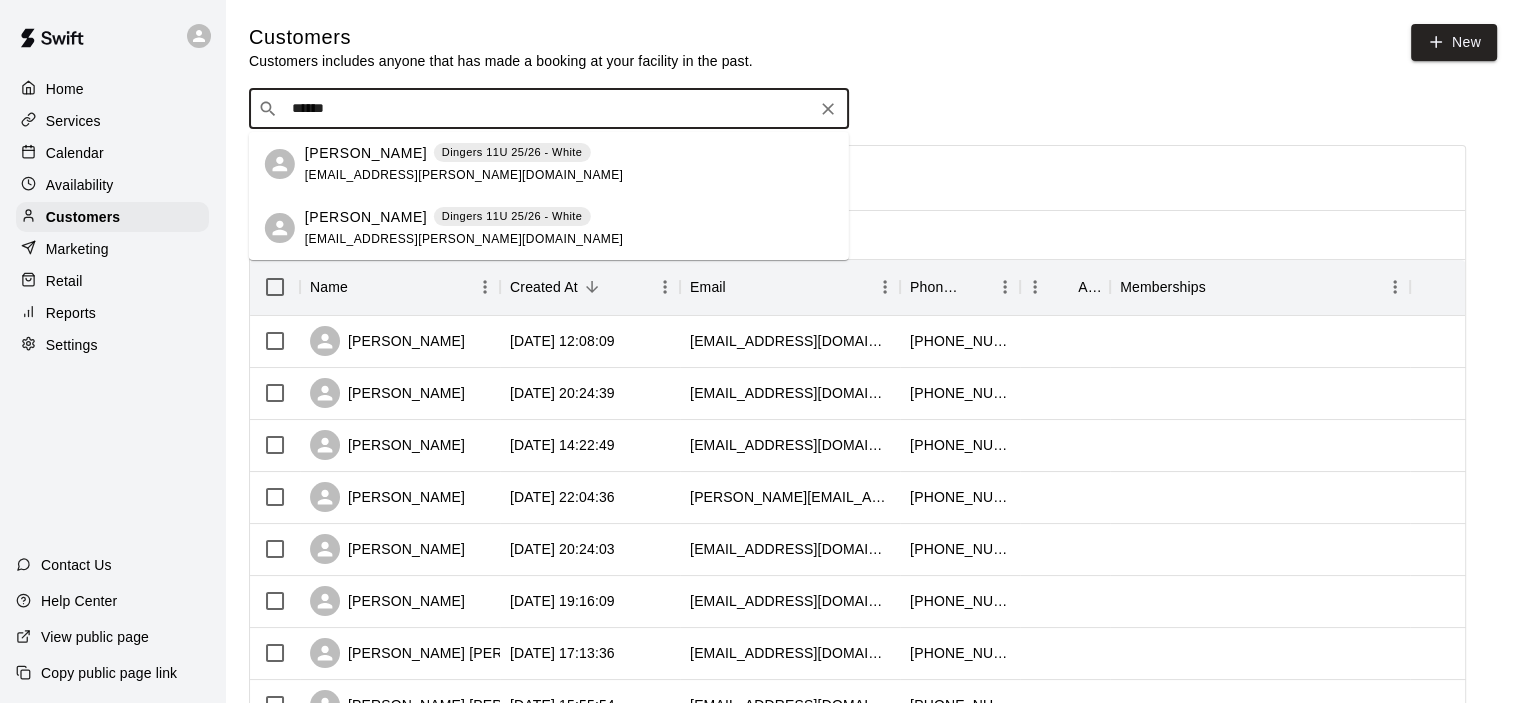 click on "[PERSON_NAME] Dingers 11U 25/26 - White" at bounding box center [464, 153] 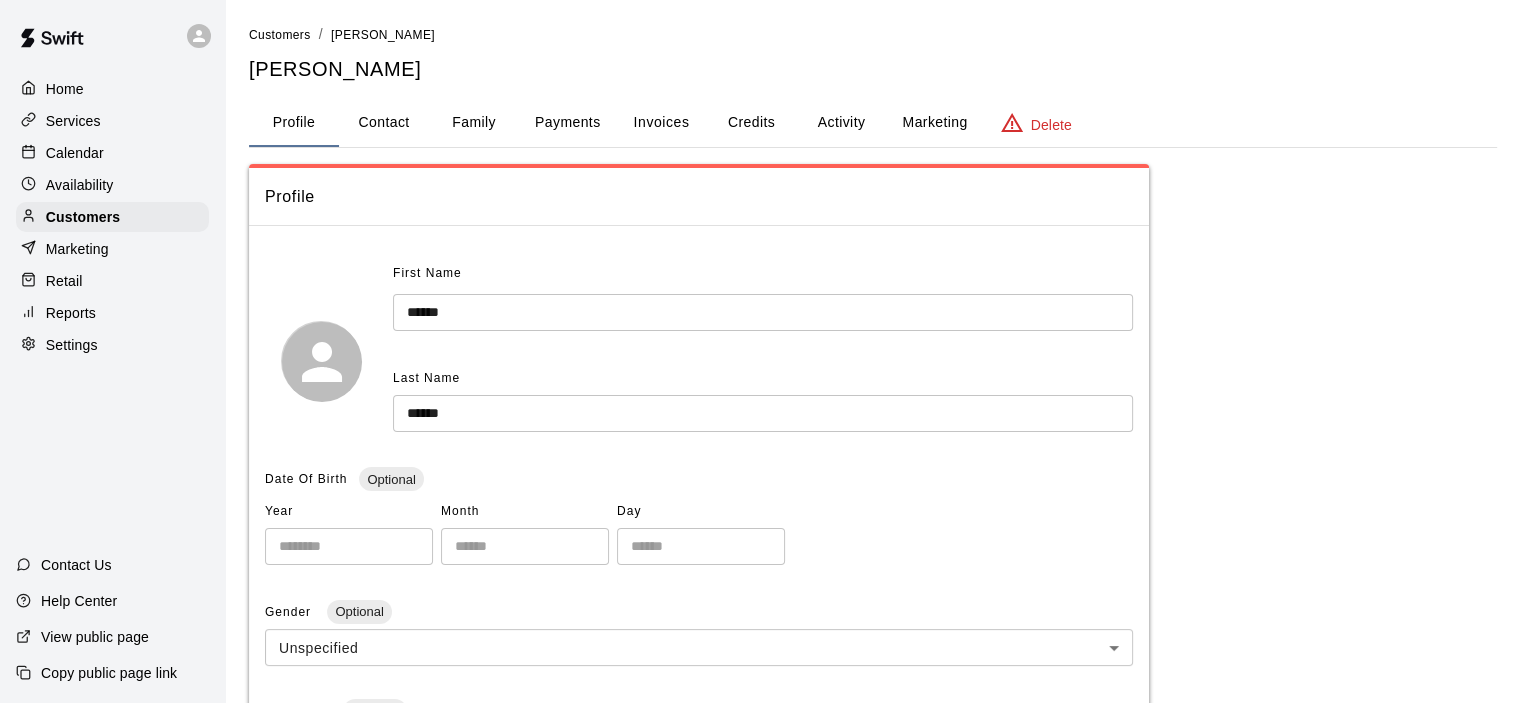 click on "Activity" at bounding box center (841, 123) 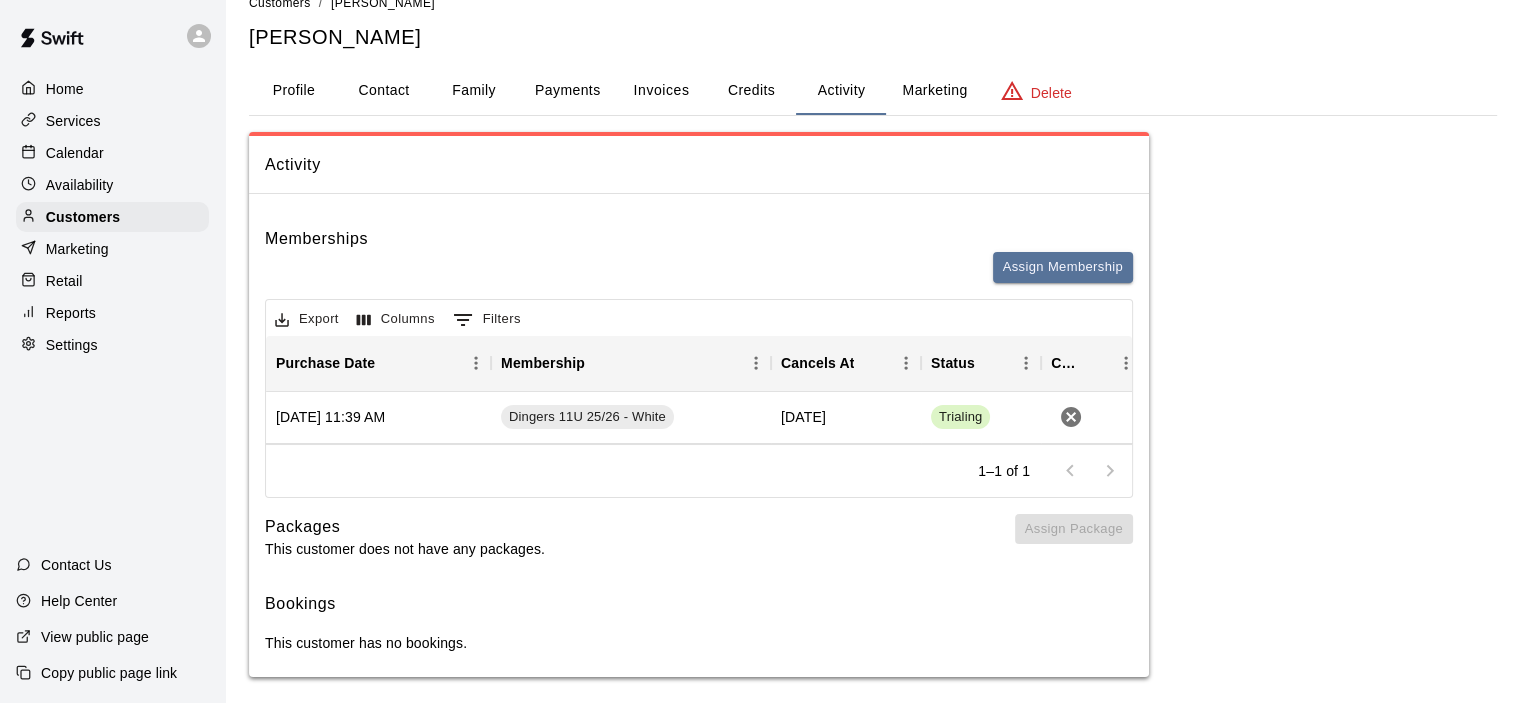 scroll, scrollTop: 59, scrollLeft: 0, axis: vertical 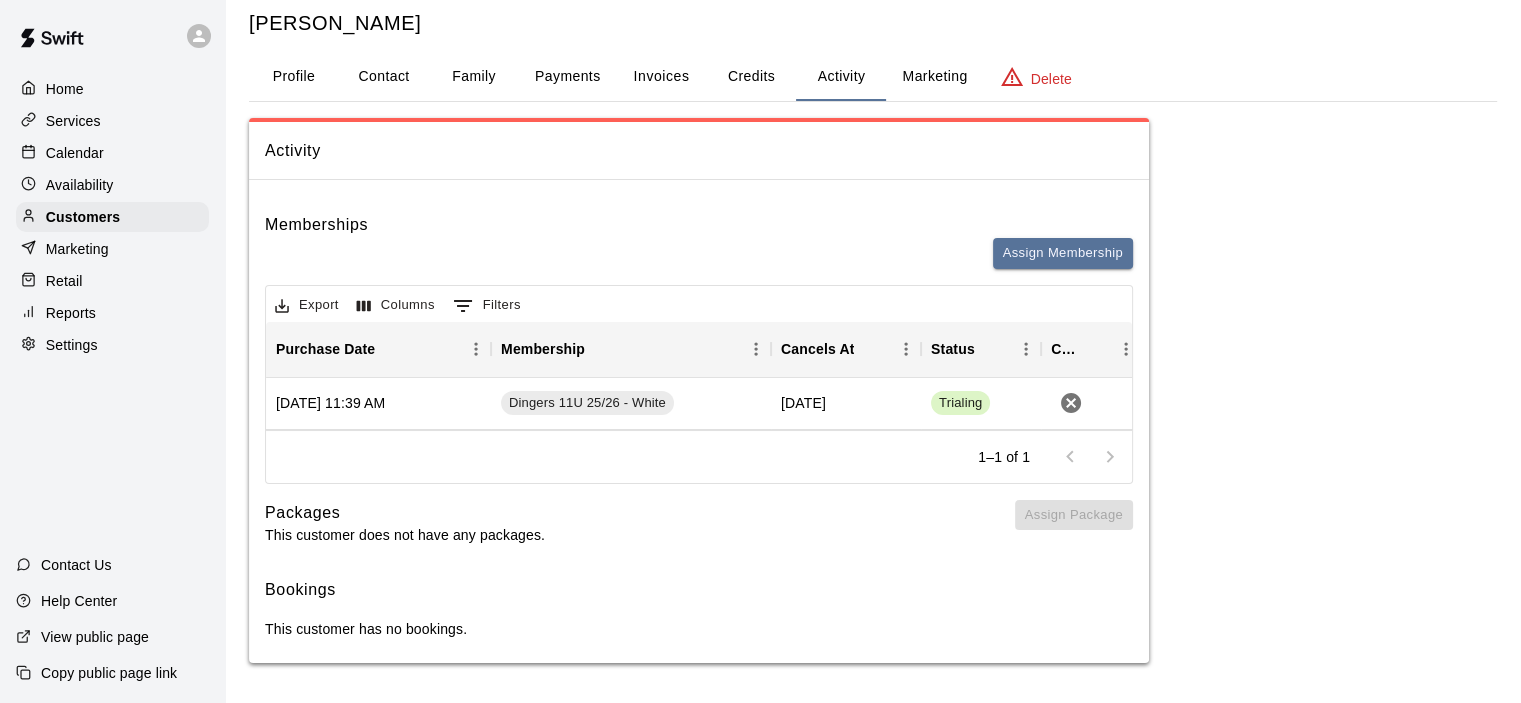 click on "Payments" at bounding box center [567, 77] 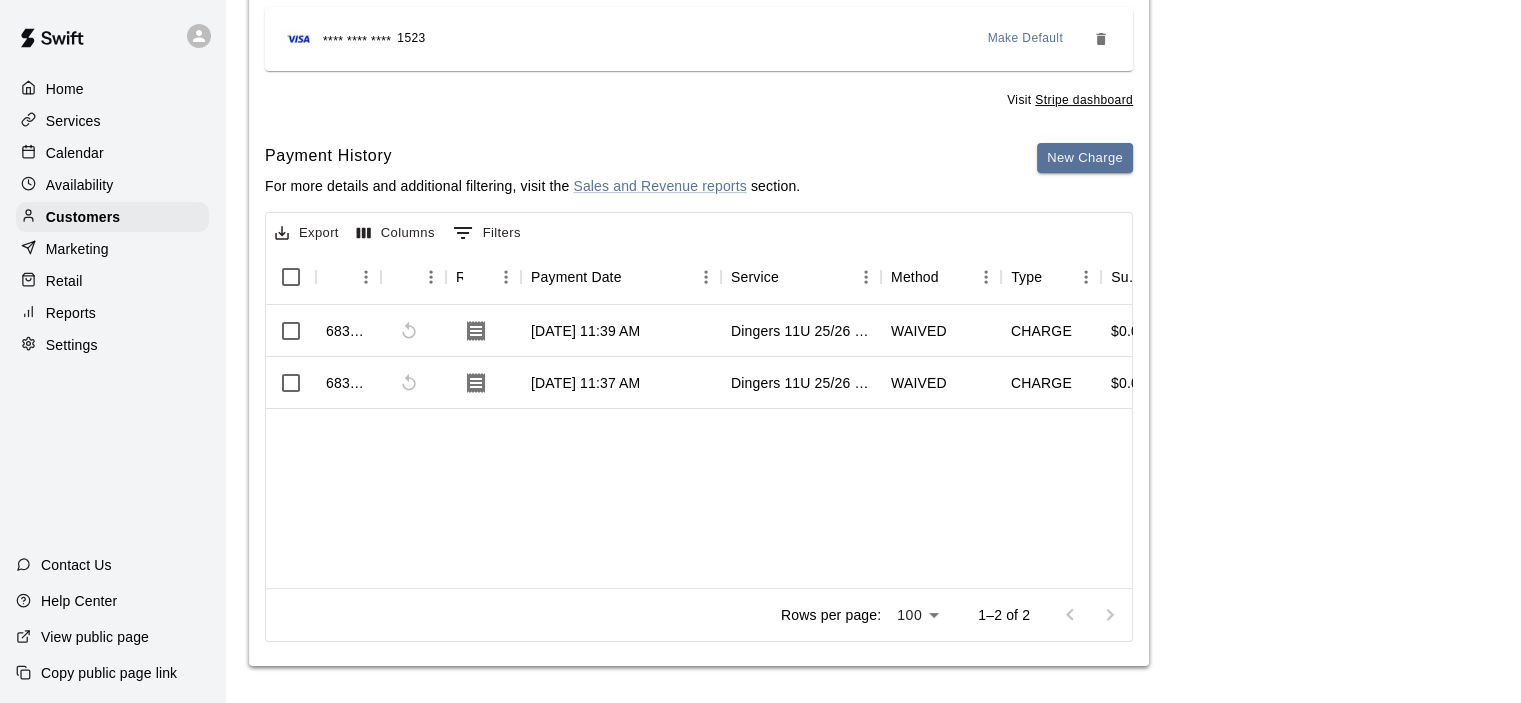 scroll, scrollTop: 306, scrollLeft: 0, axis: vertical 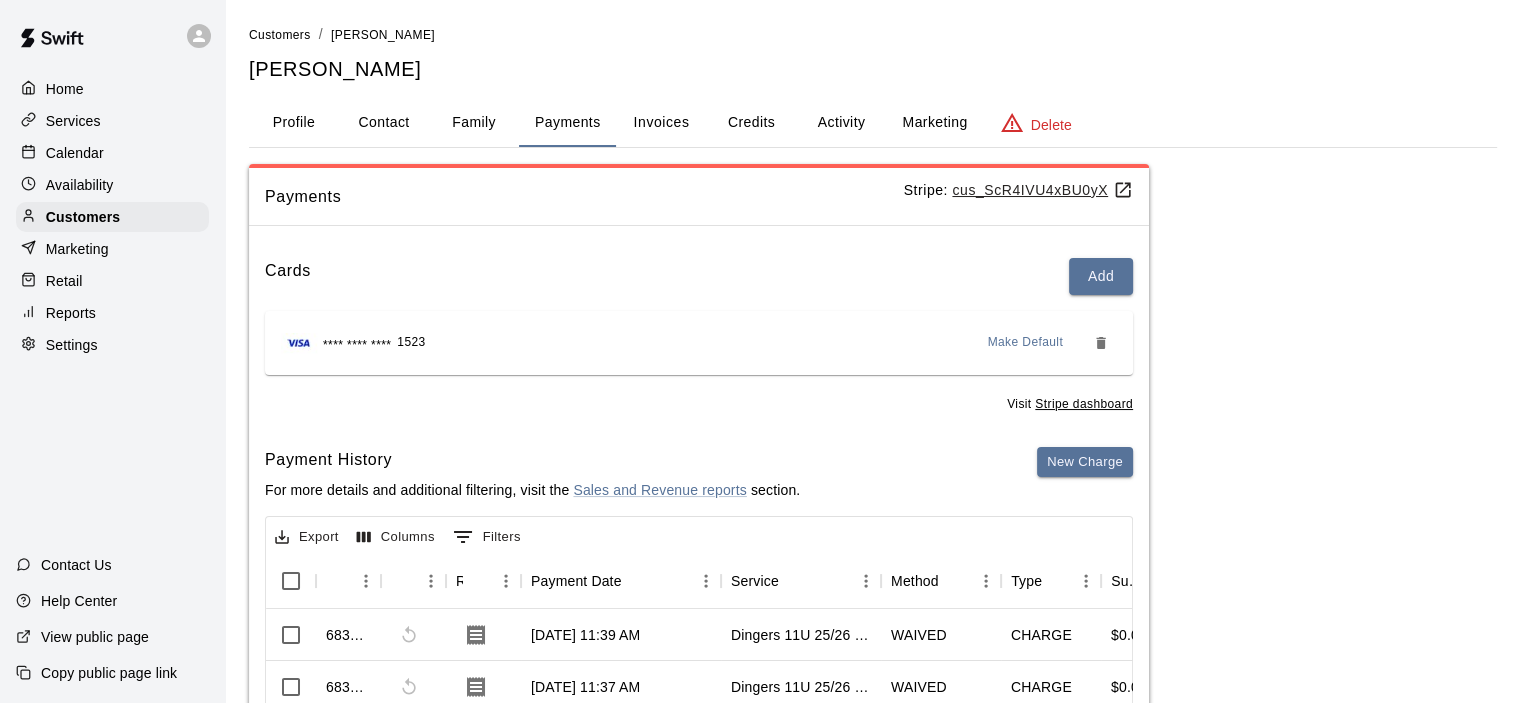 click on "Calendar" at bounding box center (75, 153) 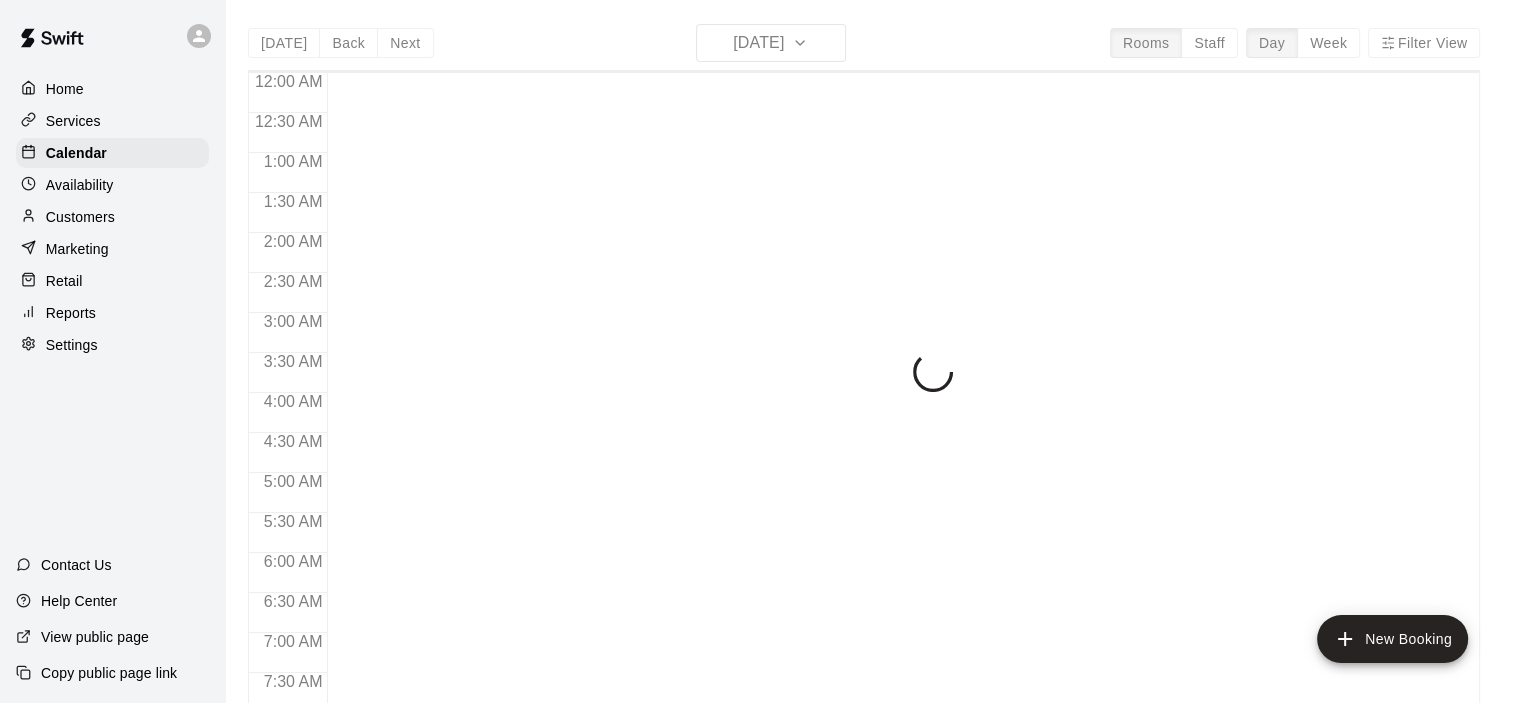 scroll, scrollTop: 1265, scrollLeft: 0, axis: vertical 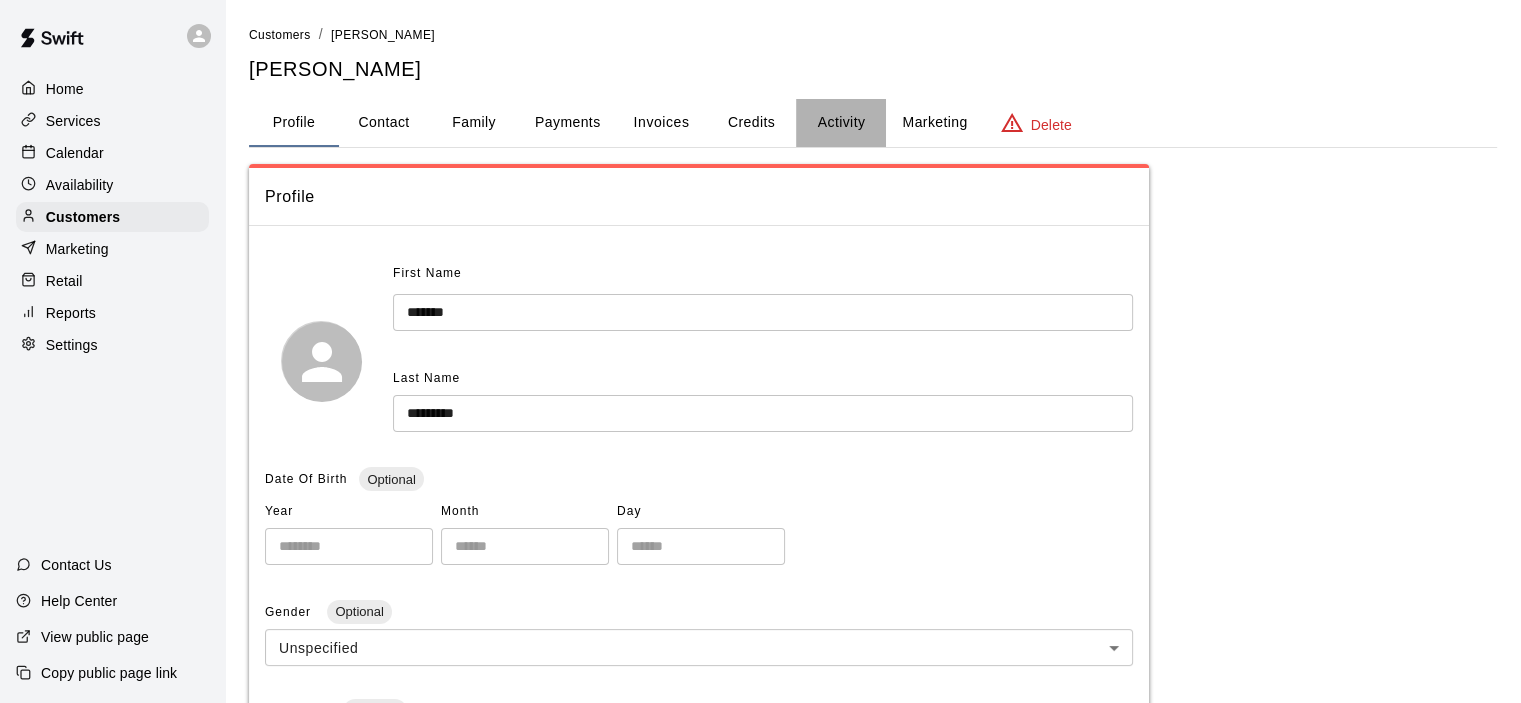 click on "Activity" at bounding box center (841, 123) 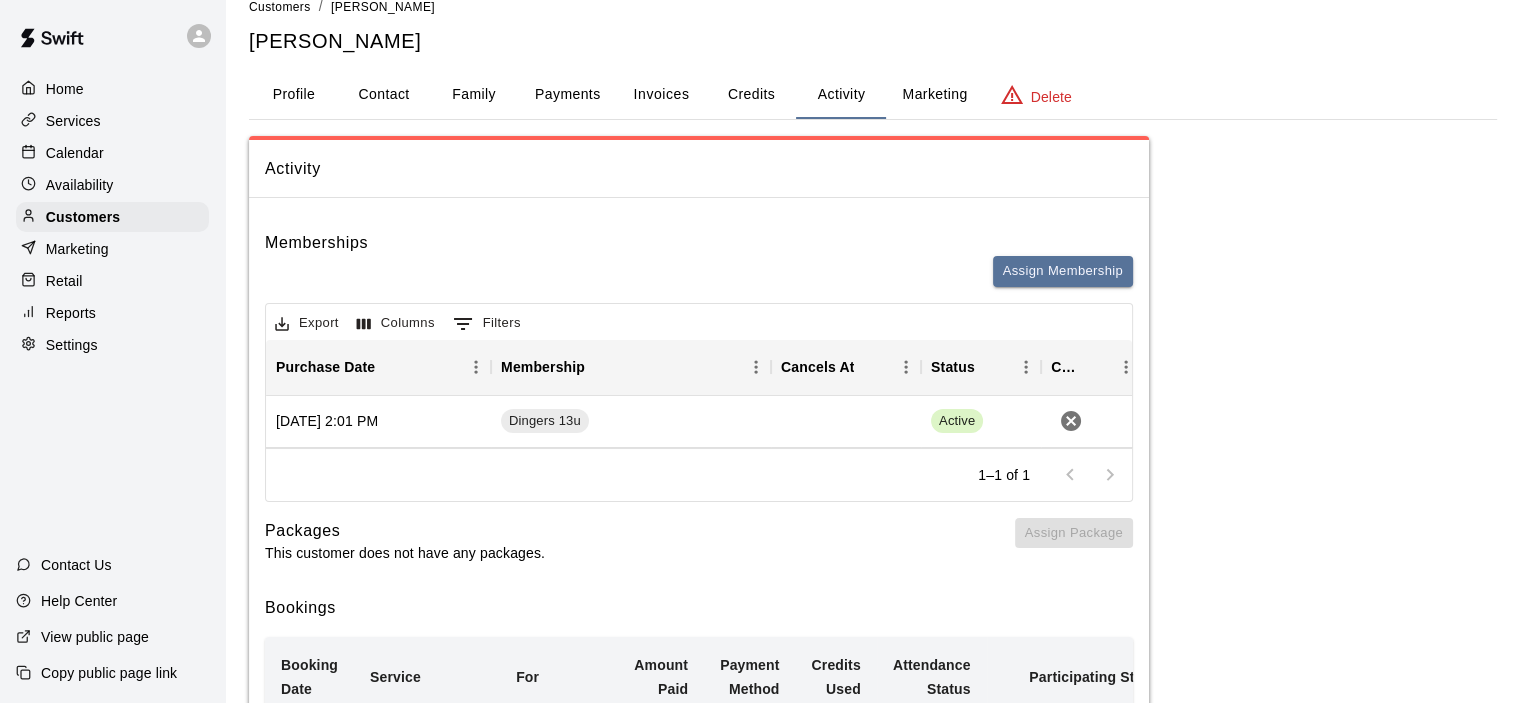 scroll, scrollTop: 0, scrollLeft: 0, axis: both 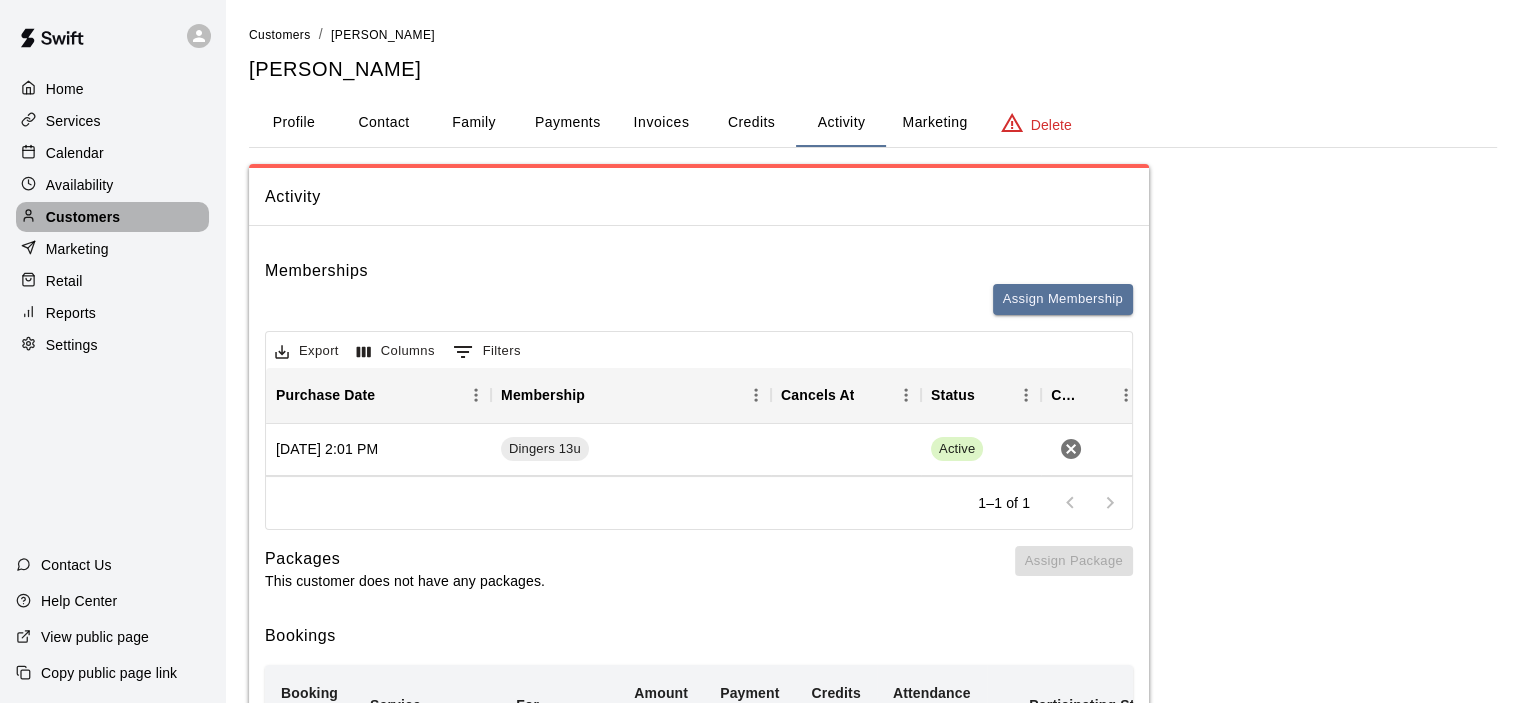 click on "Customers" at bounding box center [83, 217] 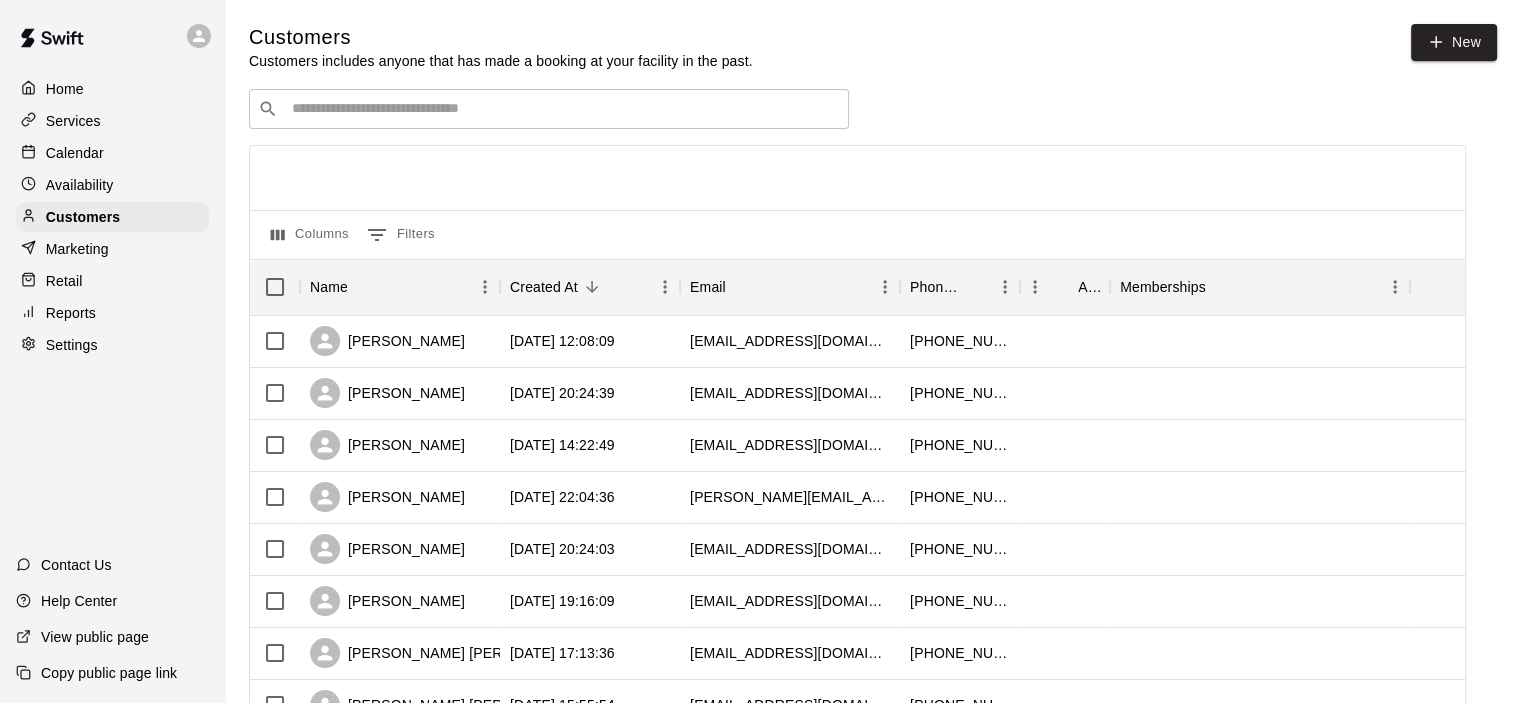 click on "Services" at bounding box center (73, 121) 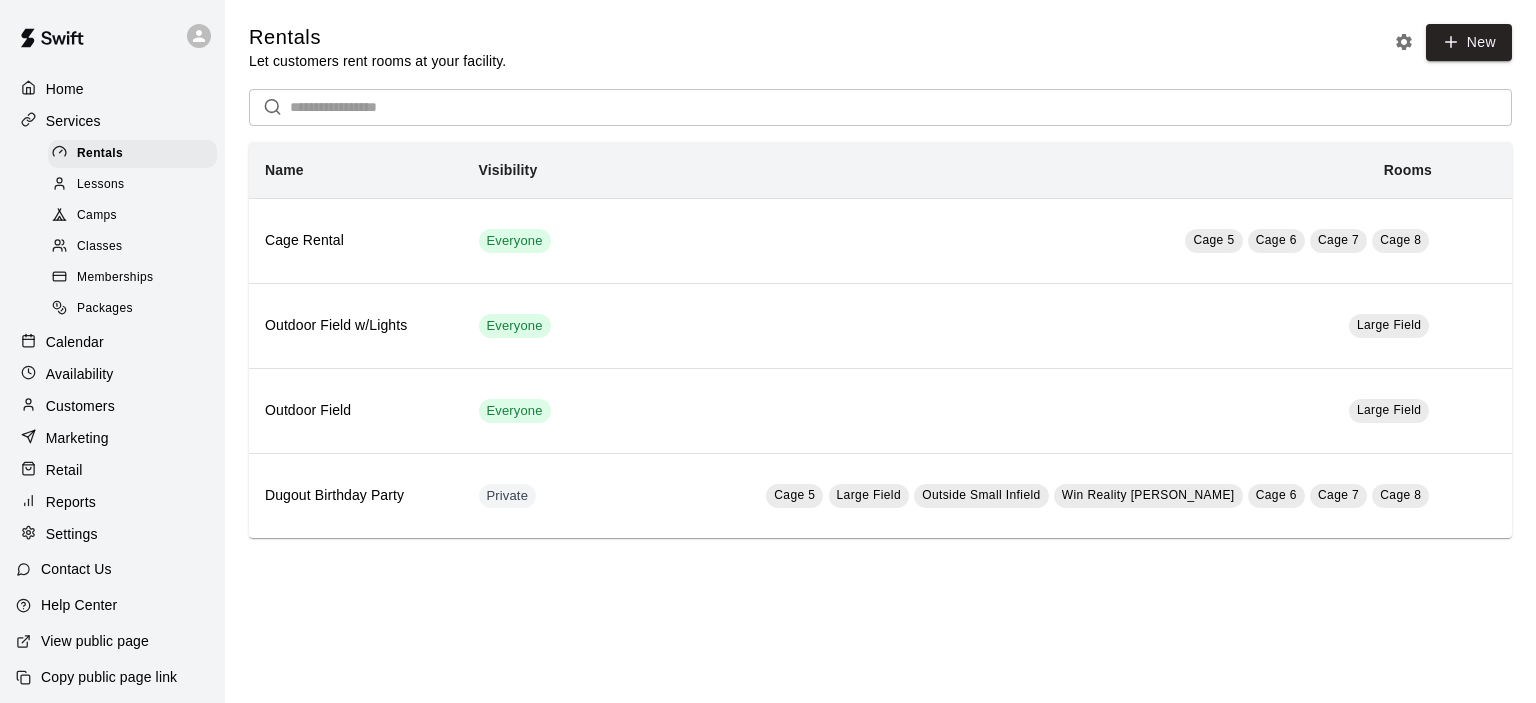 click on "Memberships" at bounding box center (115, 278) 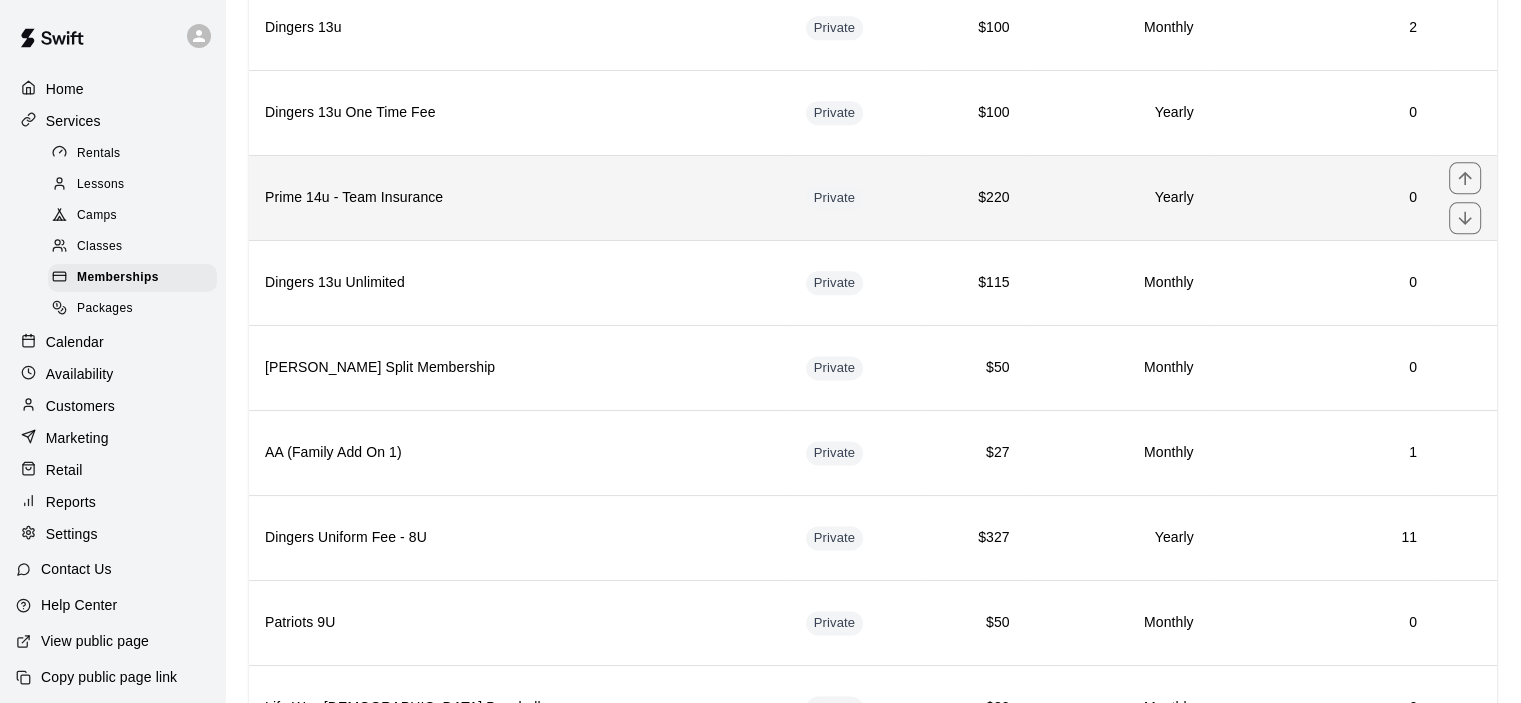 scroll, scrollTop: 2374, scrollLeft: 0, axis: vertical 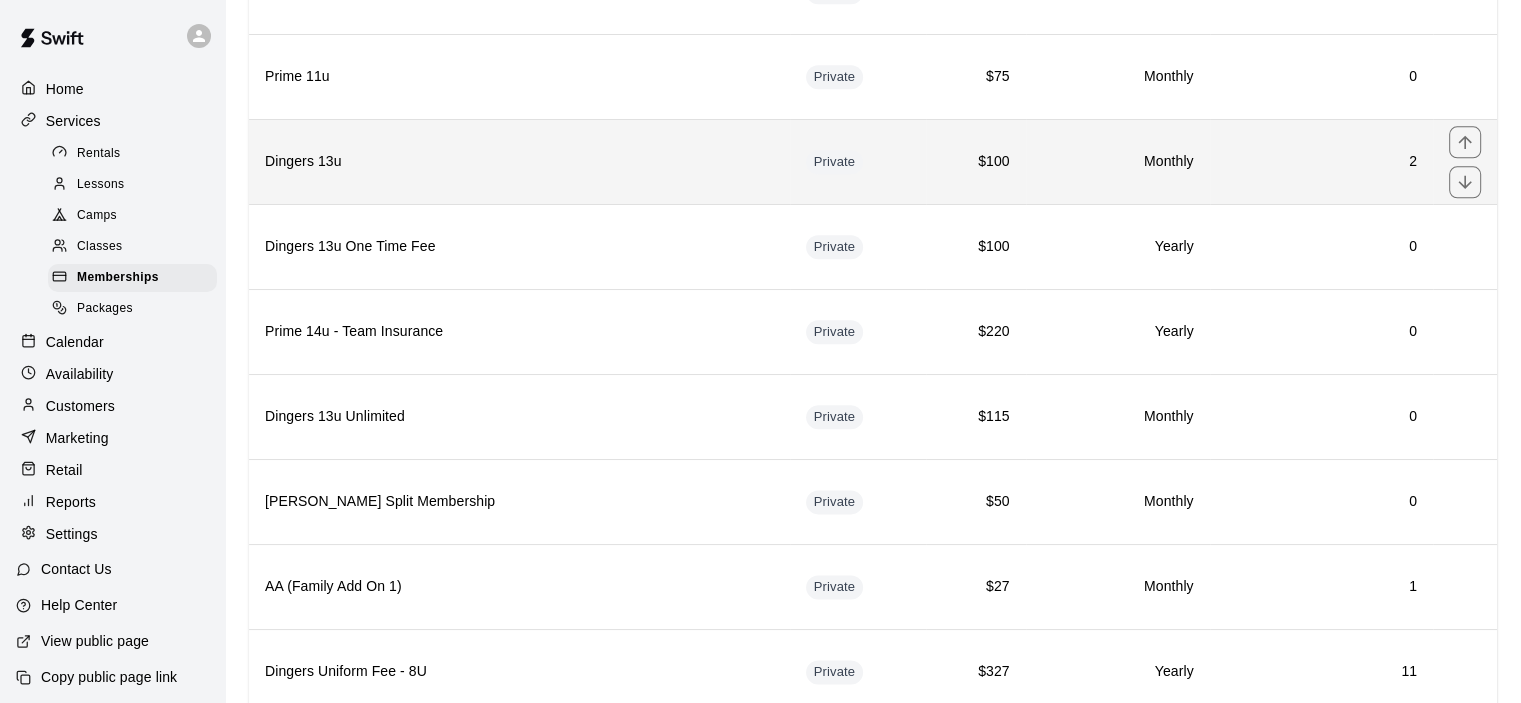 click on "Dingers 13u" at bounding box center (519, 162) 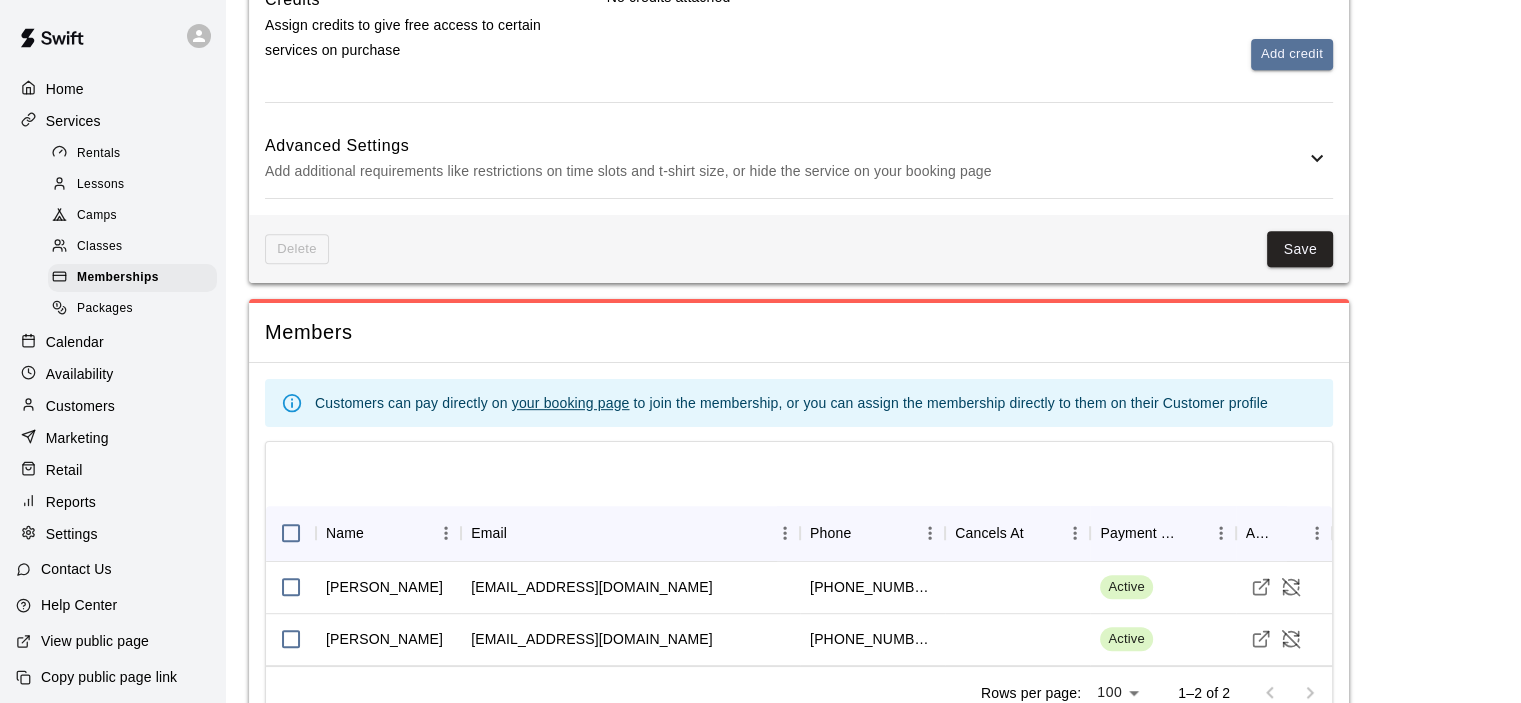 scroll, scrollTop: 978, scrollLeft: 0, axis: vertical 